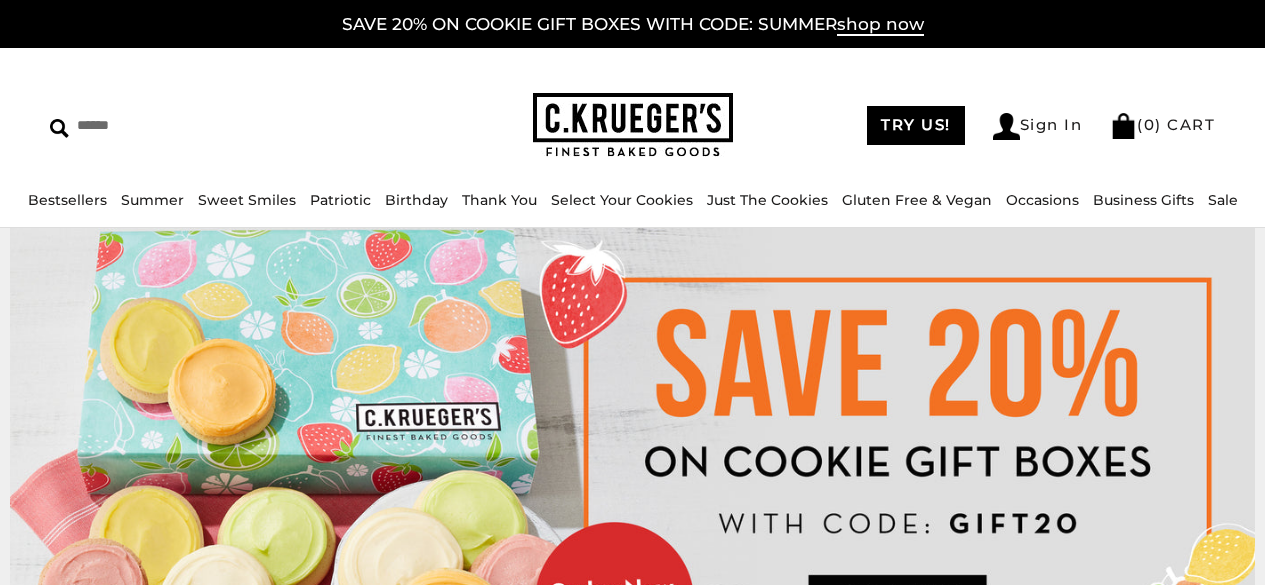 scroll, scrollTop: 0, scrollLeft: 0, axis: both 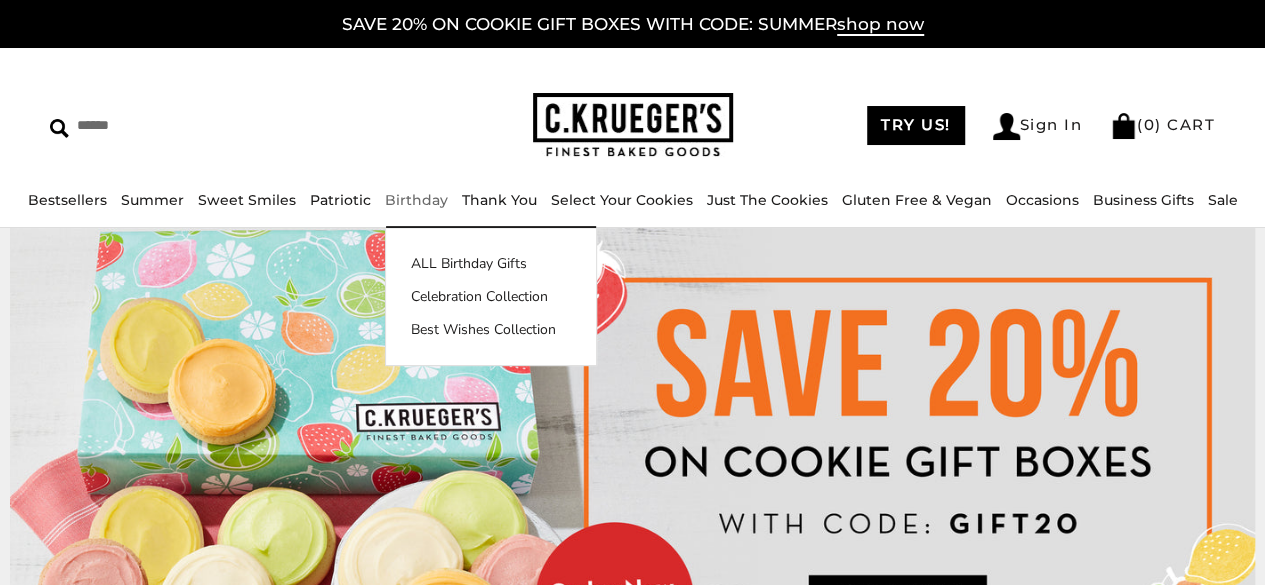 click on "Birthday" at bounding box center (416, 200) 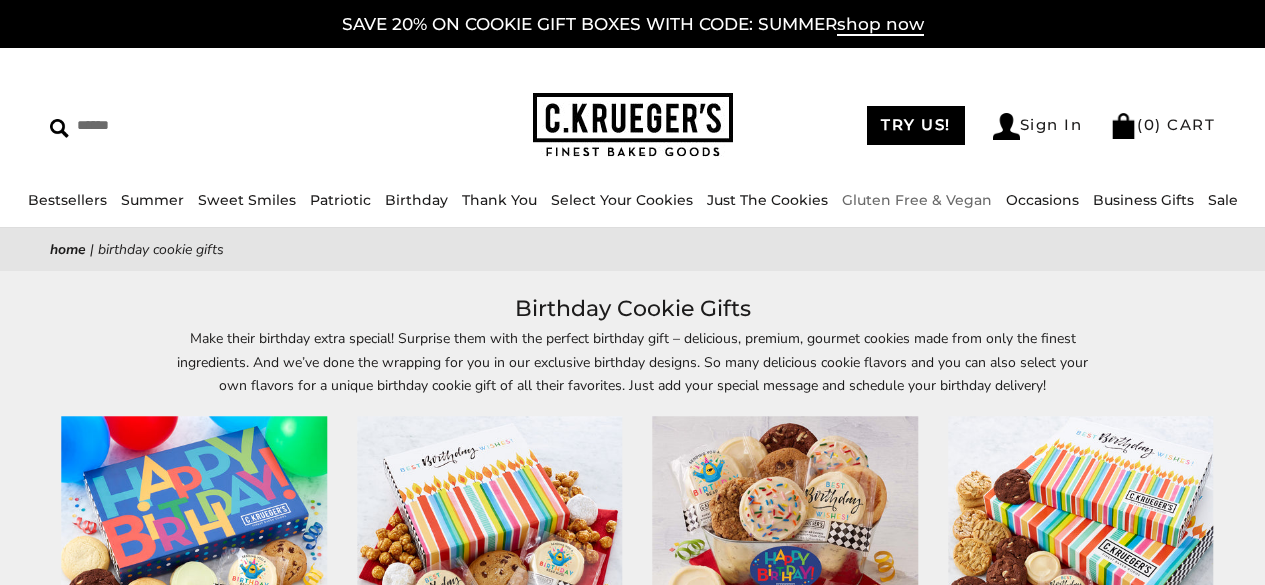 scroll, scrollTop: 0, scrollLeft: 0, axis: both 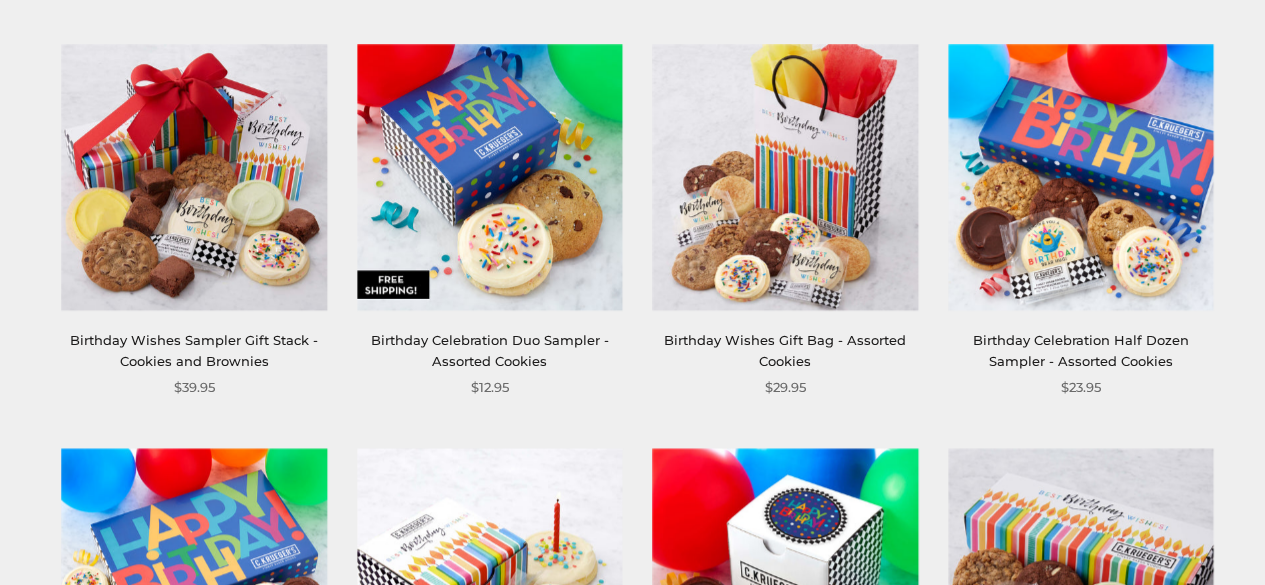 click on "Birthday Celebration Duo Sampler - Assorted Cookies" at bounding box center (490, 350) 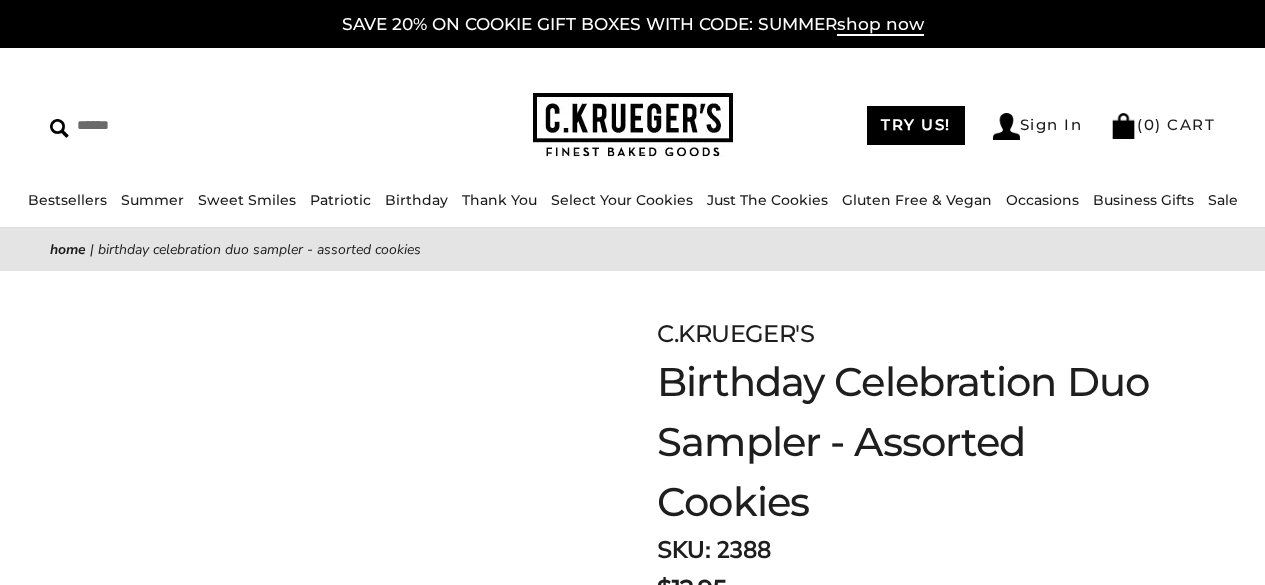scroll, scrollTop: 0, scrollLeft: 0, axis: both 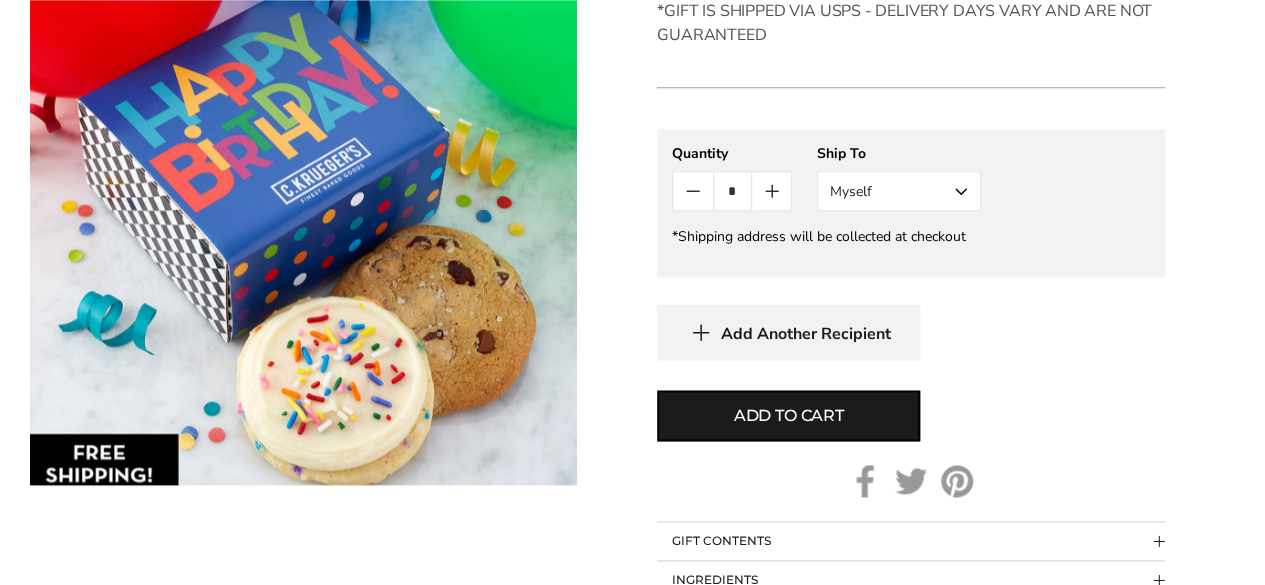 click on "Myself" at bounding box center (899, 191) 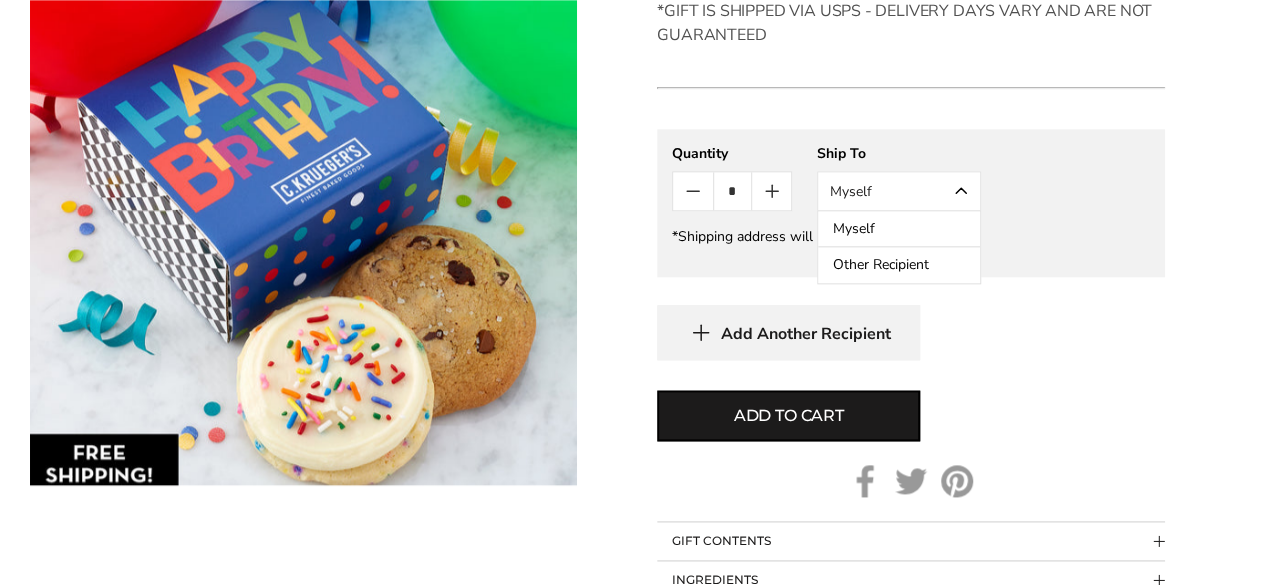 click on "Other Recipient" at bounding box center [899, 265] 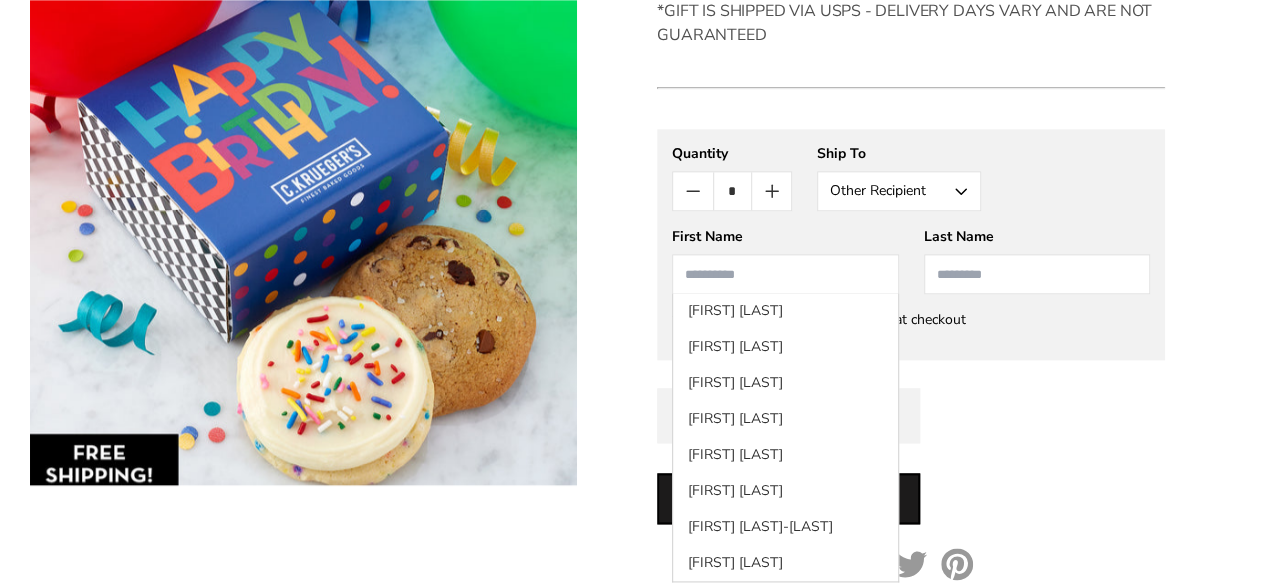 click at bounding box center [785, 274] 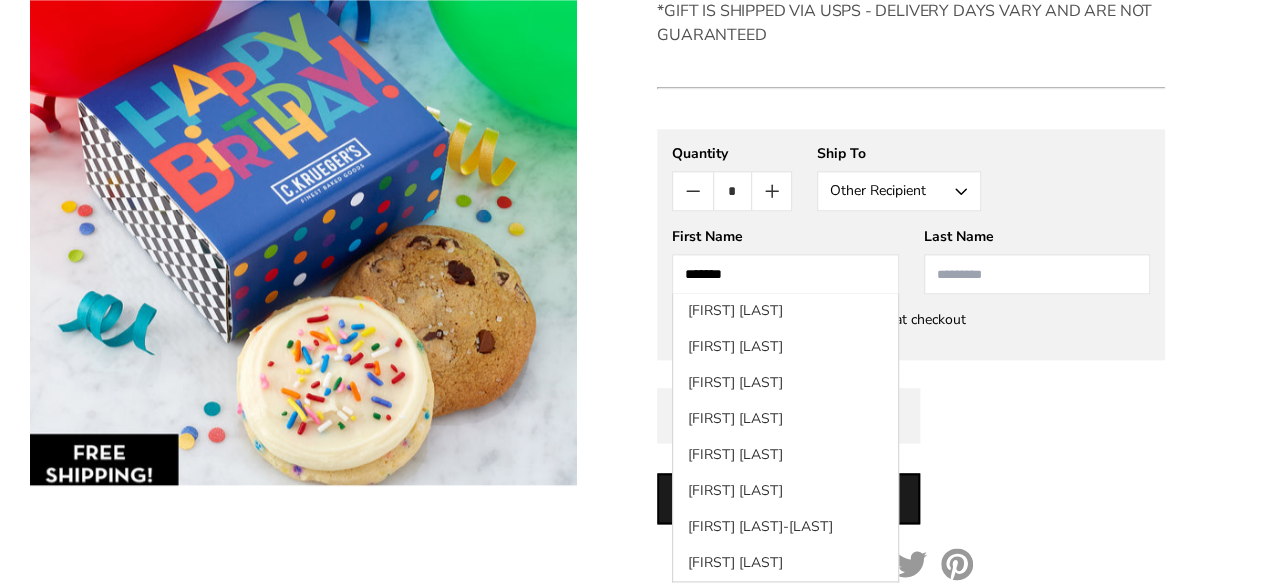 type on "*******" 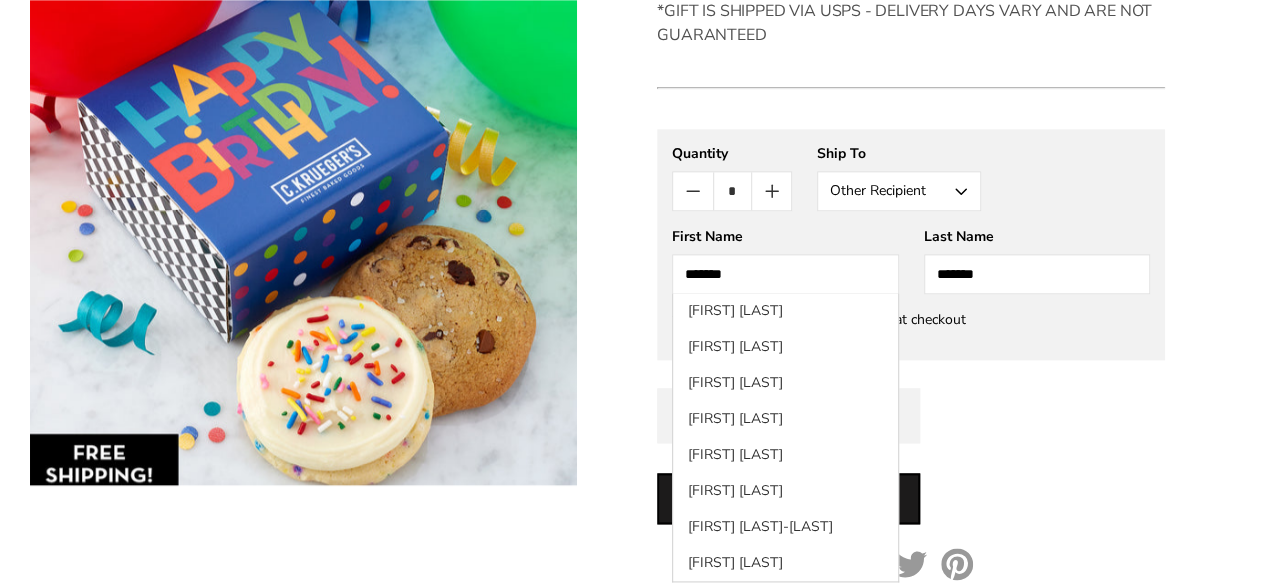 type on "*******" 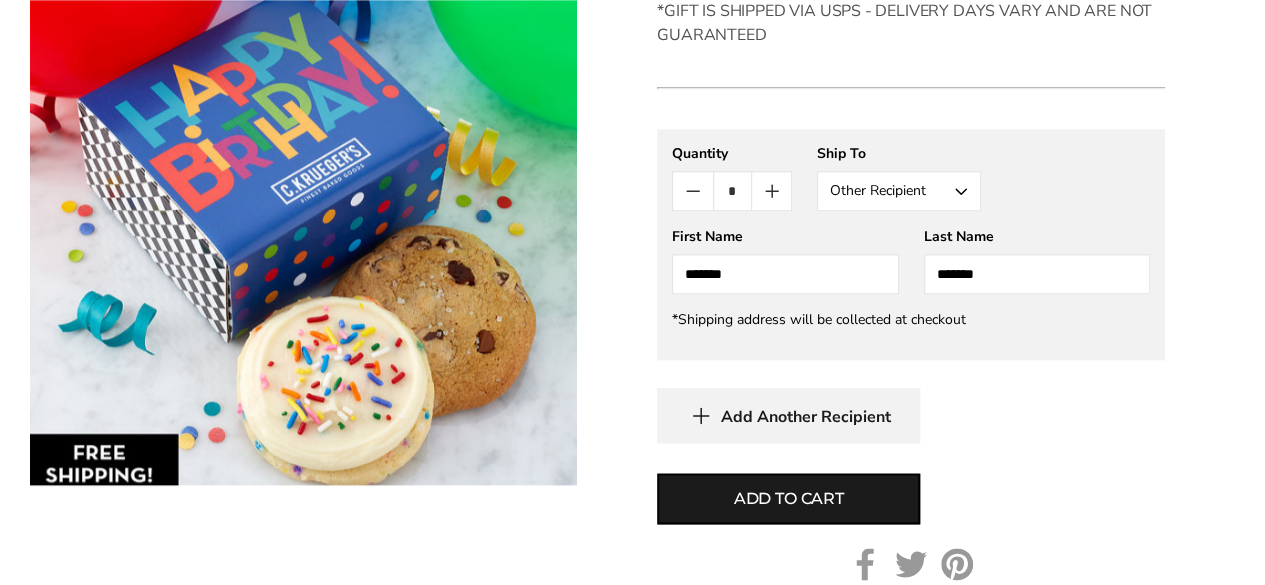 click on "Add Another Recipient" at bounding box center (806, 417) 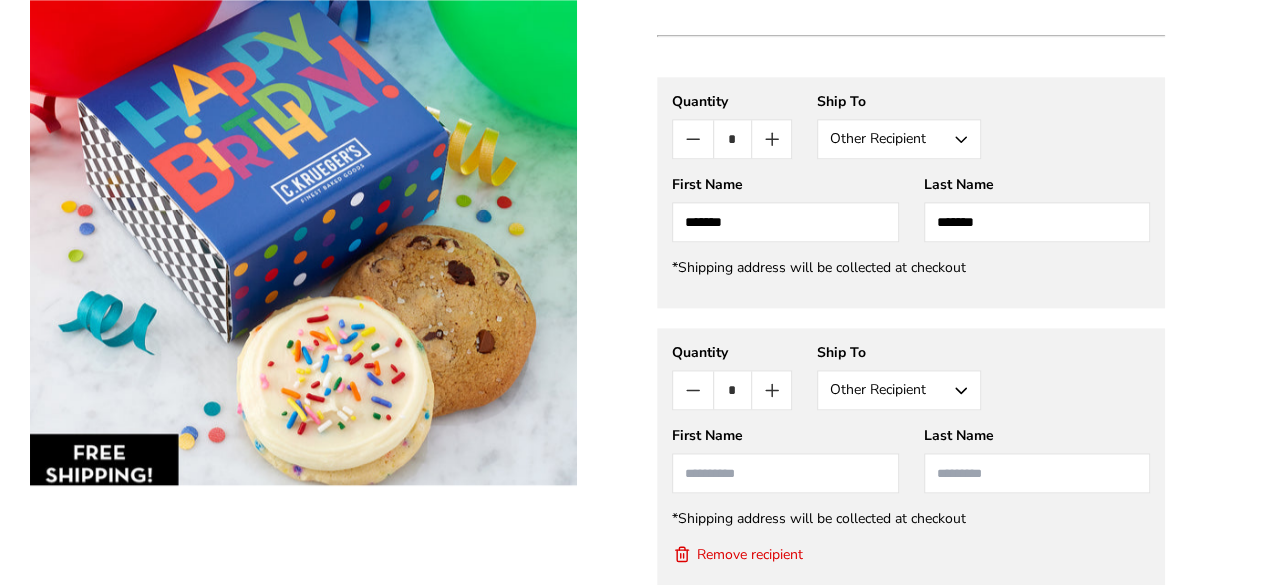 click at bounding box center [785, 473] 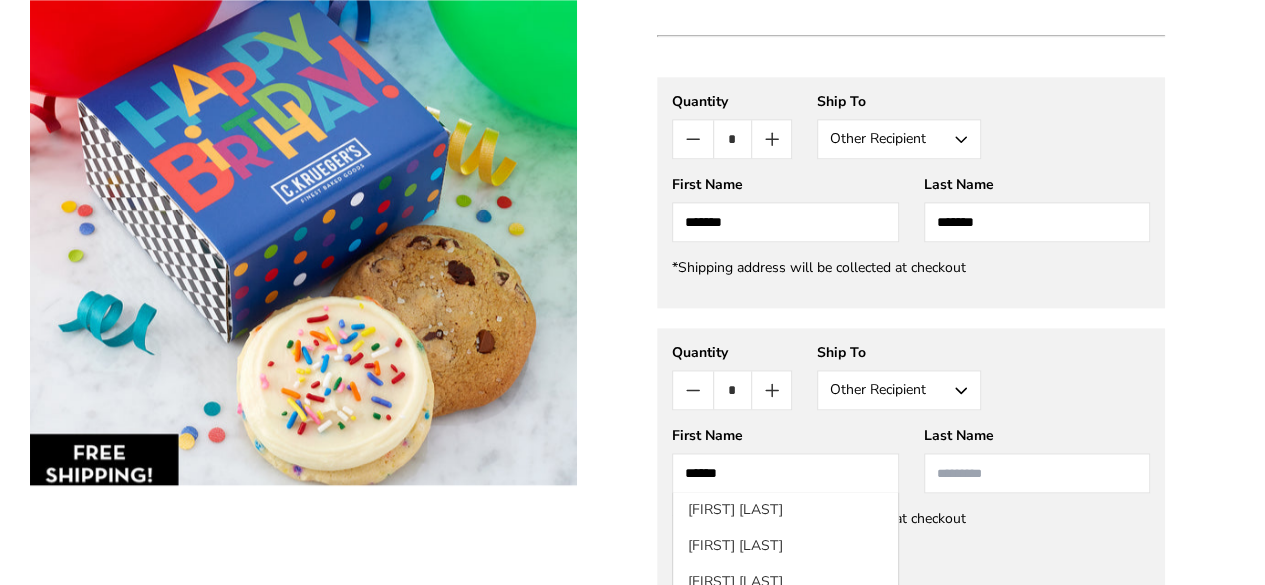 type on "******" 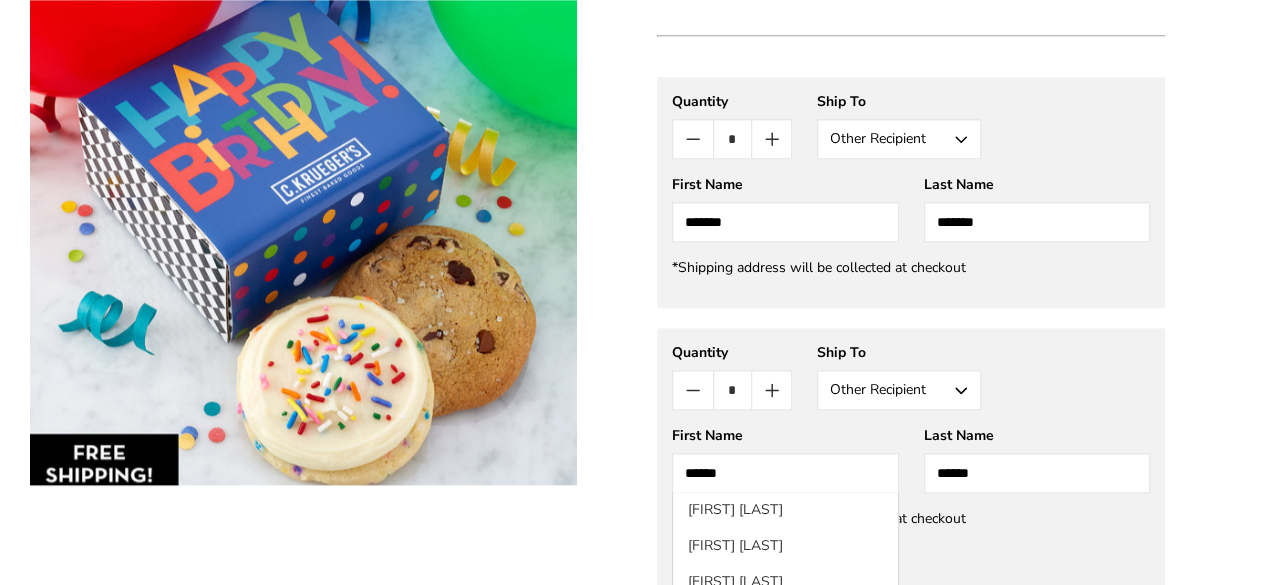 type on "******" 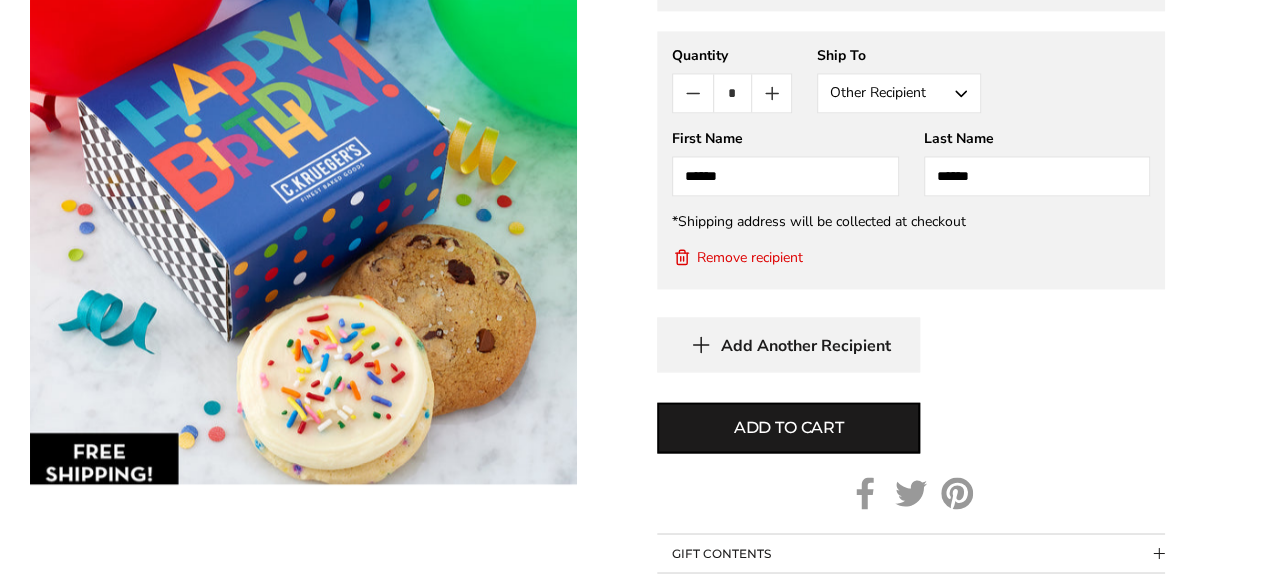 scroll, scrollTop: 1405, scrollLeft: 0, axis: vertical 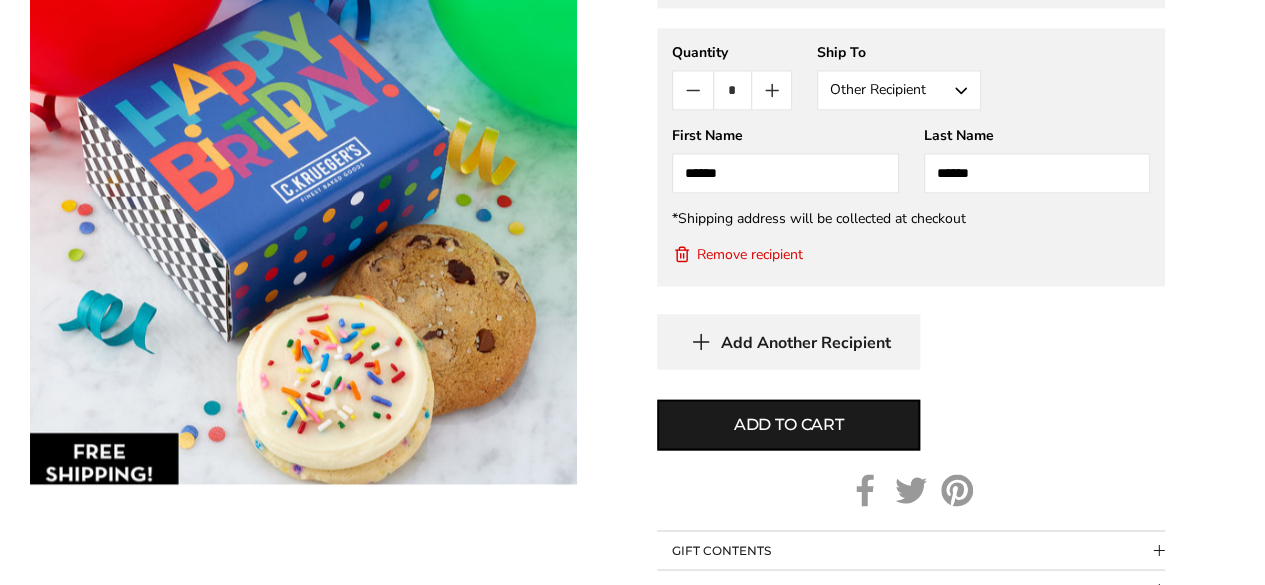 click on "Add Another Recipient" at bounding box center (806, 343) 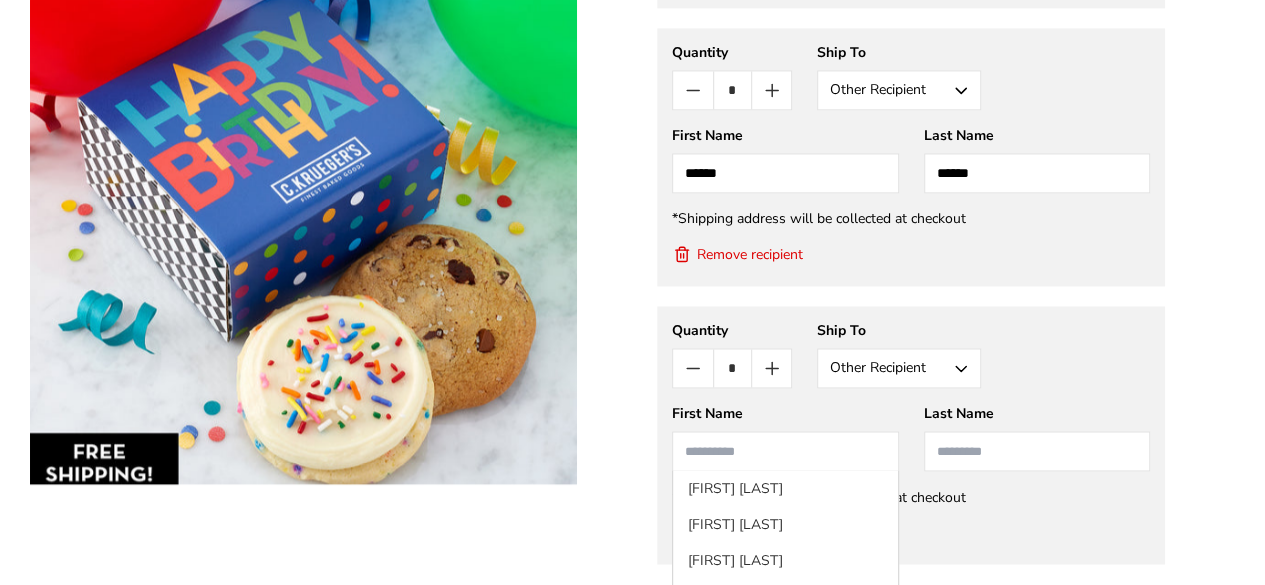 click at bounding box center (785, 451) 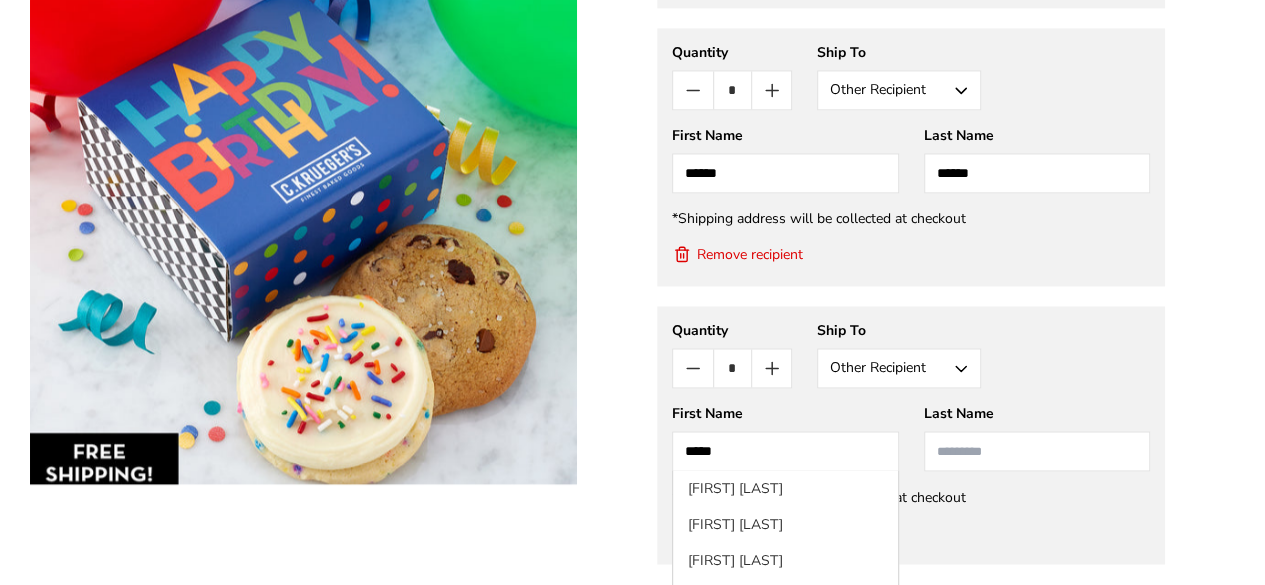 type on "*****" 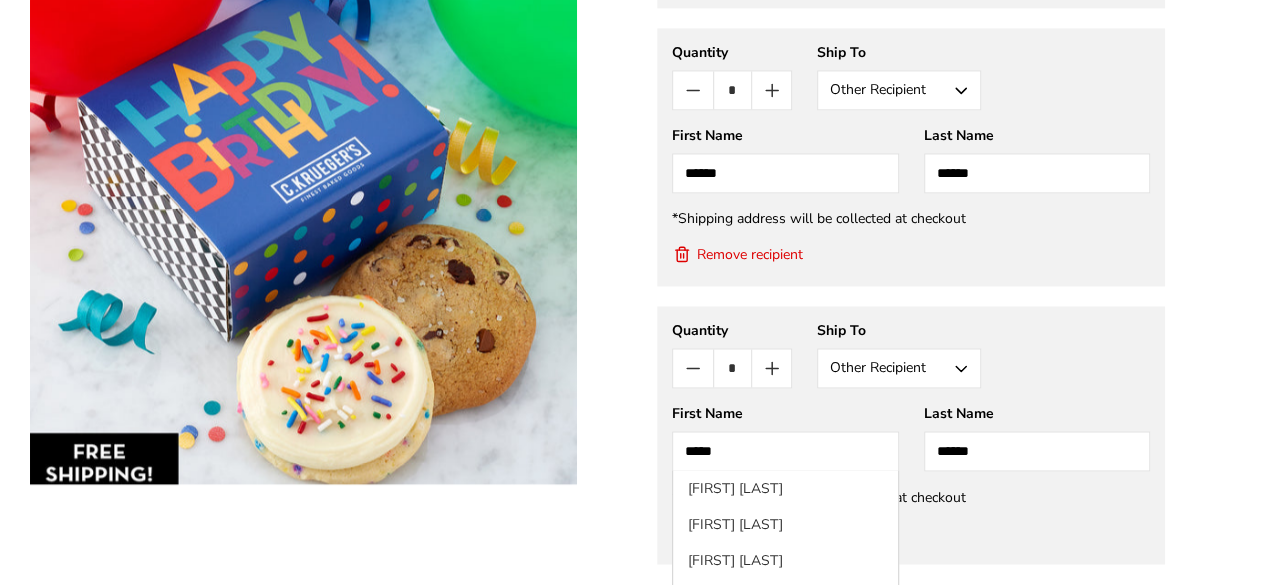 type on "******" 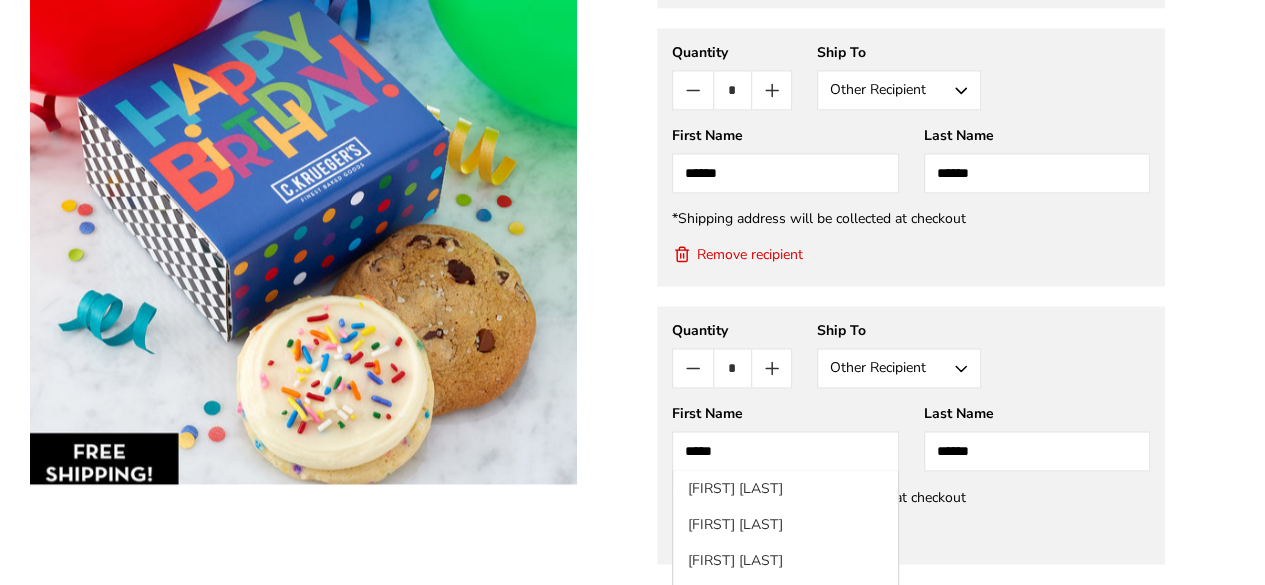 click on "C.KRUEGER'S
Birthday Celebration Duo Sampler - Assorted Cookies
SKU:   2388
$12.95
/
What a perfect gift to send when you can't be there! This personal-size sampler gift includes two cookies:
Chocolate Chip Cookie
Birthday Confetti Cake Batter Cookie
This gift contains two cookies.
All of our cookies are all individually wrapped for freshness and convenience.
Include your own unique message! We'll gladly print out your message when you place your order - and include it with your gift. What an easy - and personal way - to make your gift even more special and meaningful.
*FREE SHIPPING INCLUDED! NO OTHER DISCOUNTS APPLY
*GIFT IS SHIPPED VIA USPS - DELIVERY DAYS VARY AND ARE NOT GUARANTEED" at bounding box center (936, -124) 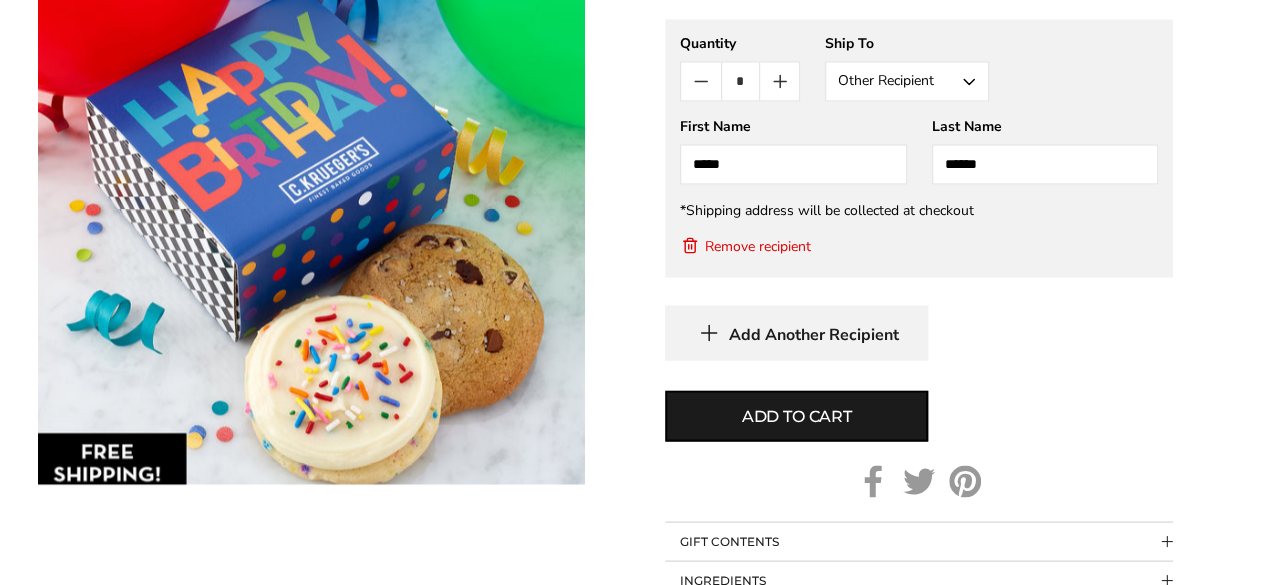 scroll, scrollTop: 1707, scrollLeft: 0, axis: vertical 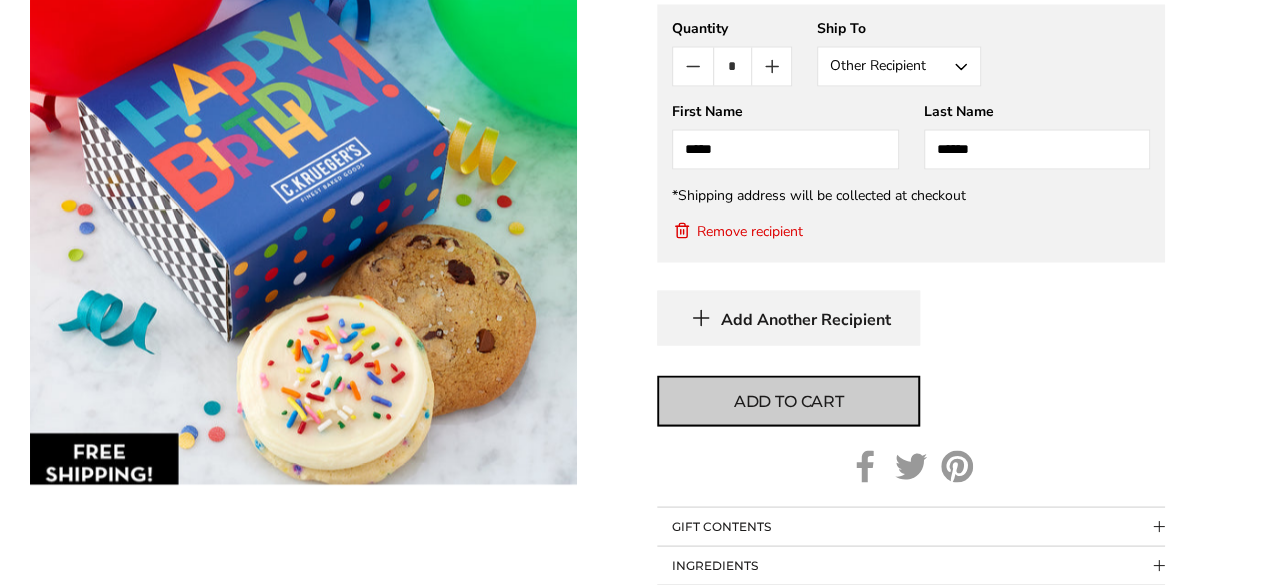 click on "Add to cart" at bounding box center [788, 400] 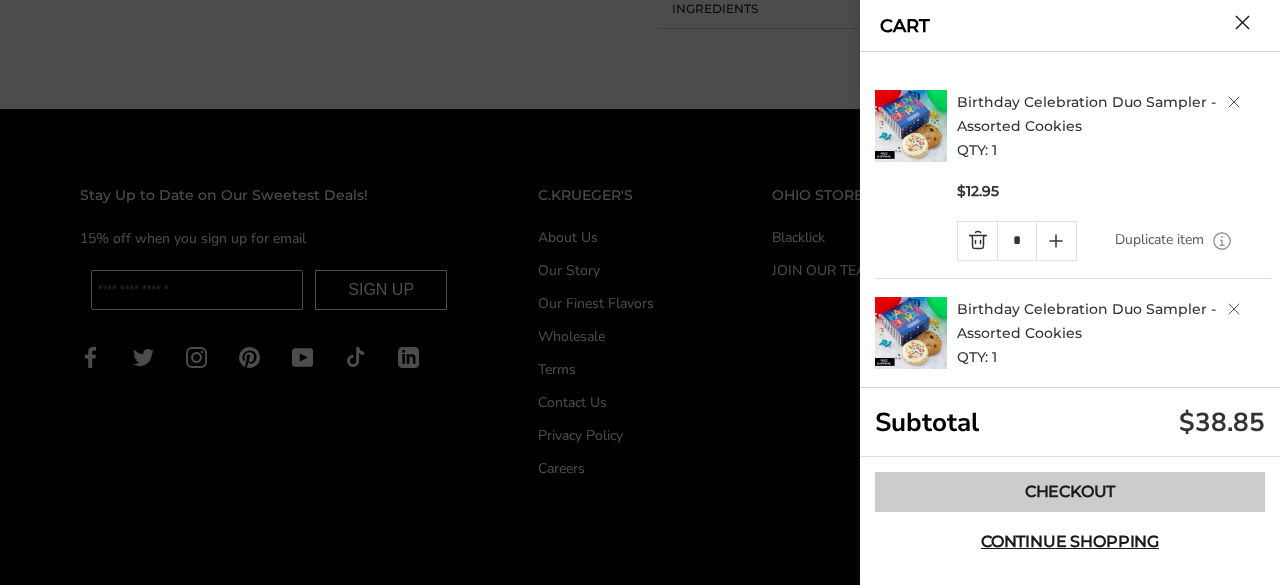 click on "Checkout" at bounding box center [1070, 492] 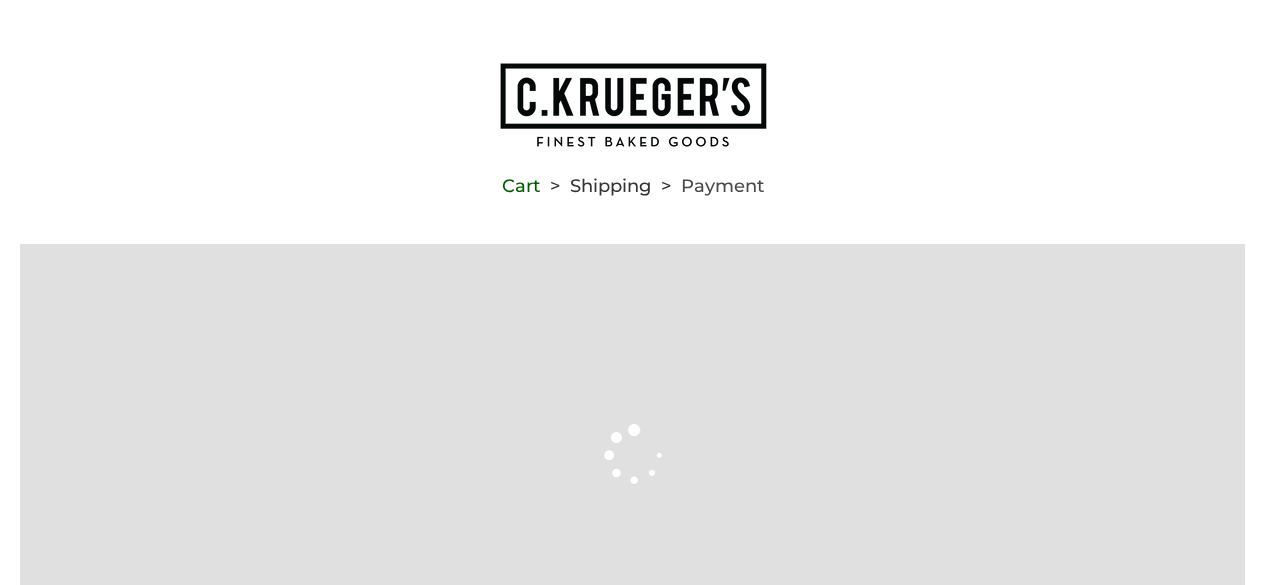 scroll, scrollTop: 0, scrollLeft: 0, axis: both 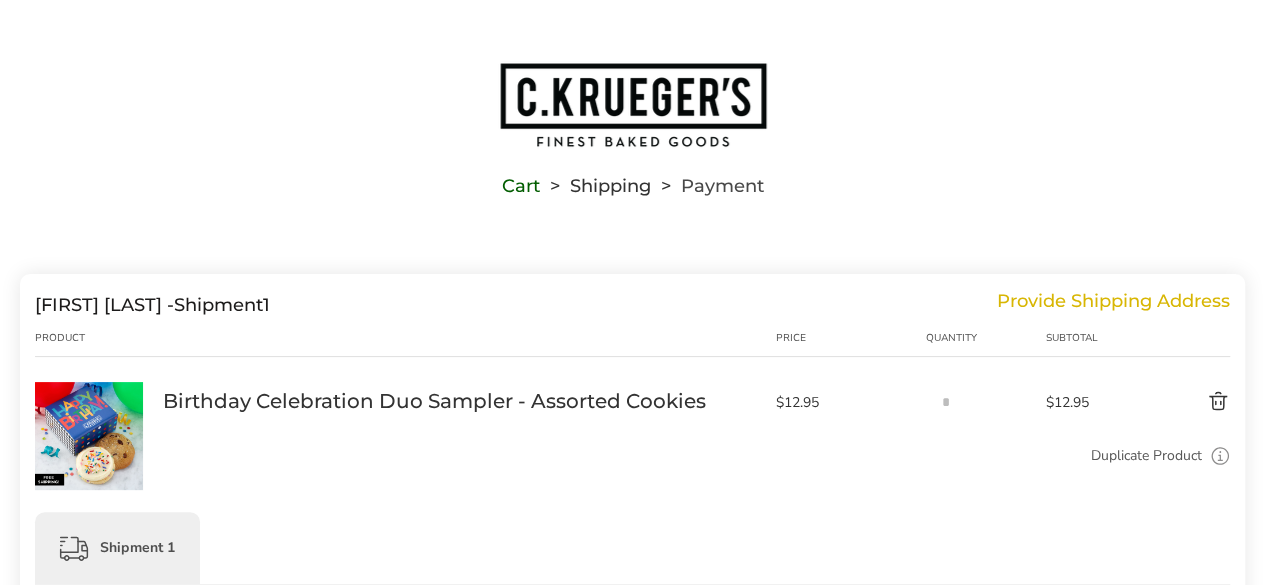 drag, startPoint x: 1262, startPoint y: 121, endPoint x: 1262, endPoint y: 135, distance: 14 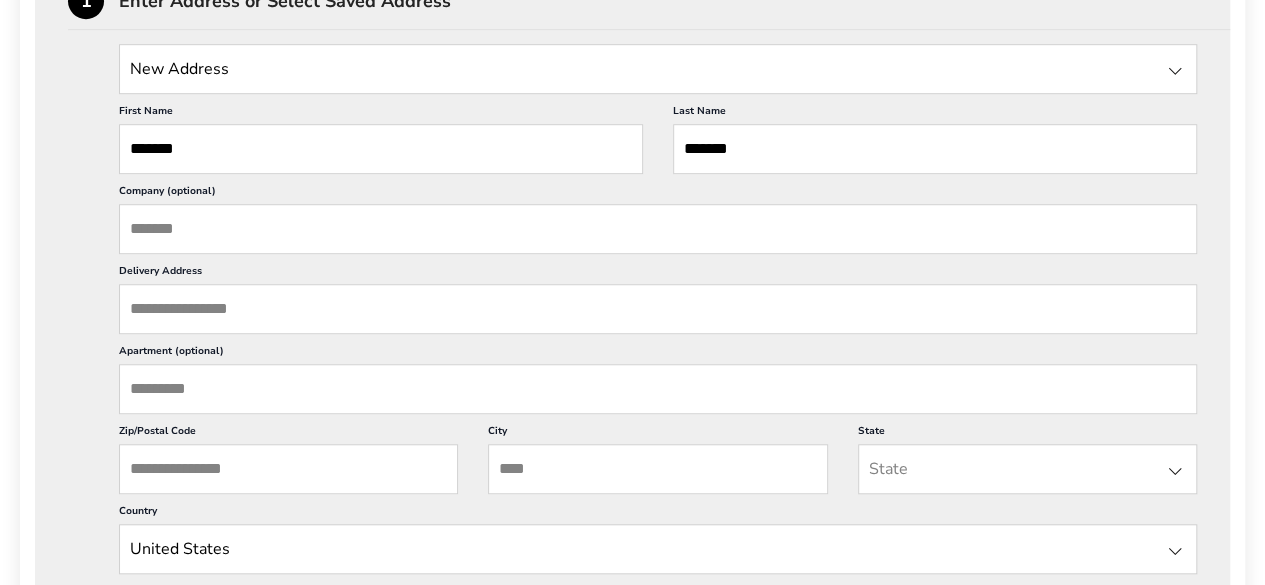 scroll, scrollTop: 672, scrollLeft: 0, axis: vertical 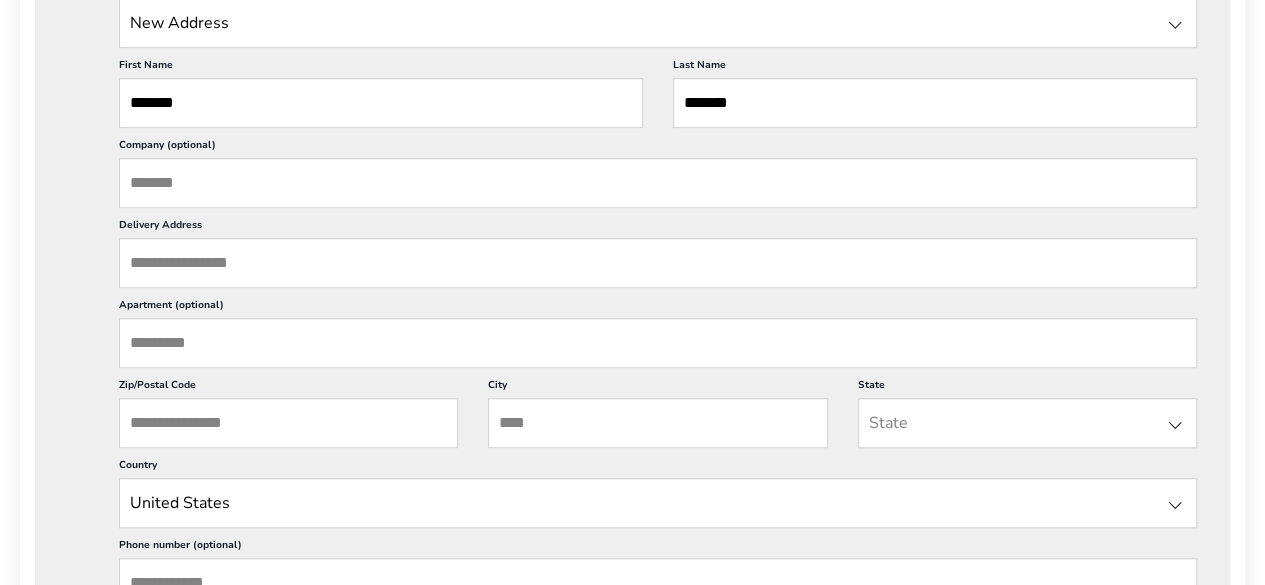 click on "Delivery Address" at bounding box center [658, 263] 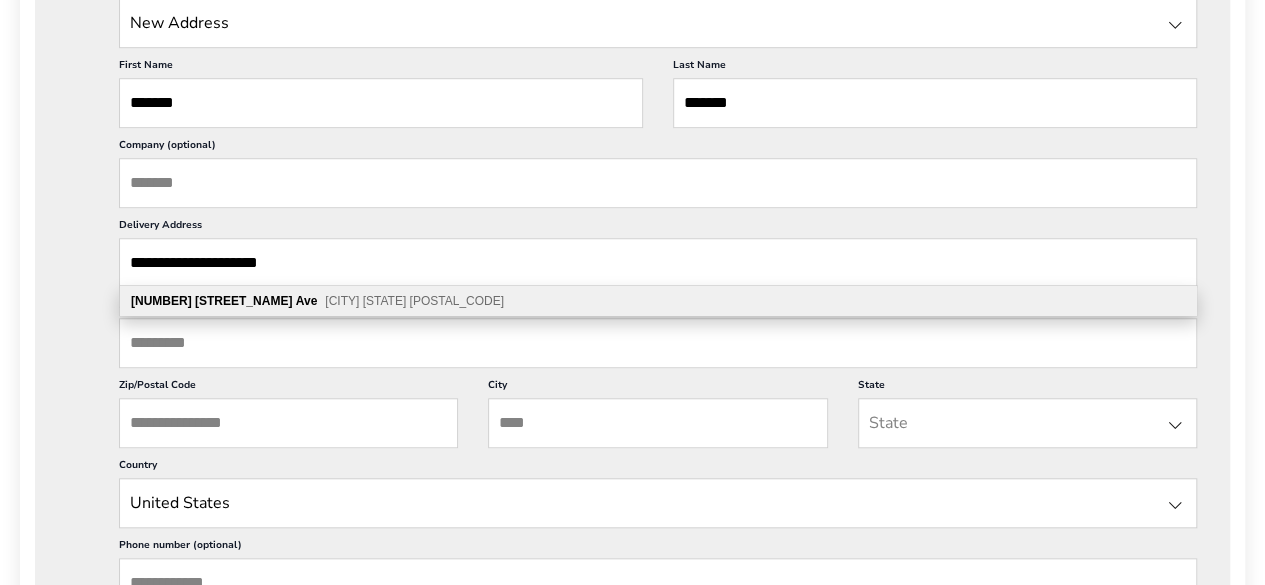 click on "[CITY] [STATE] [POSTAL_CODE]" at bounding box center (414, 301) 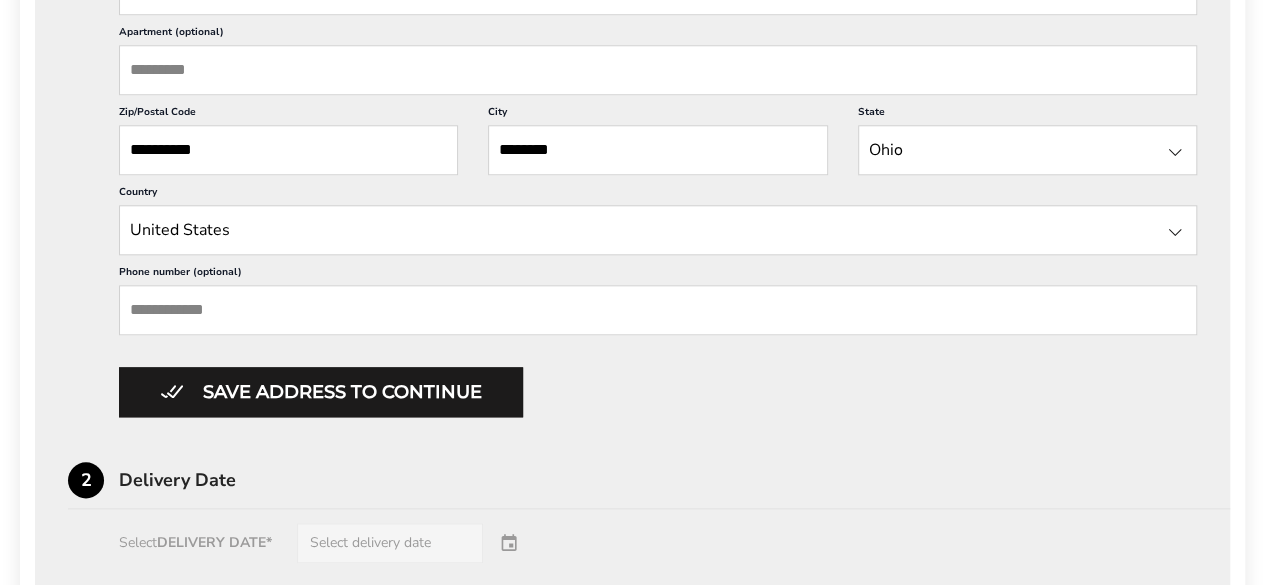 scroll, scrollTop: 979, scrollLeft: 0, axis: vertical 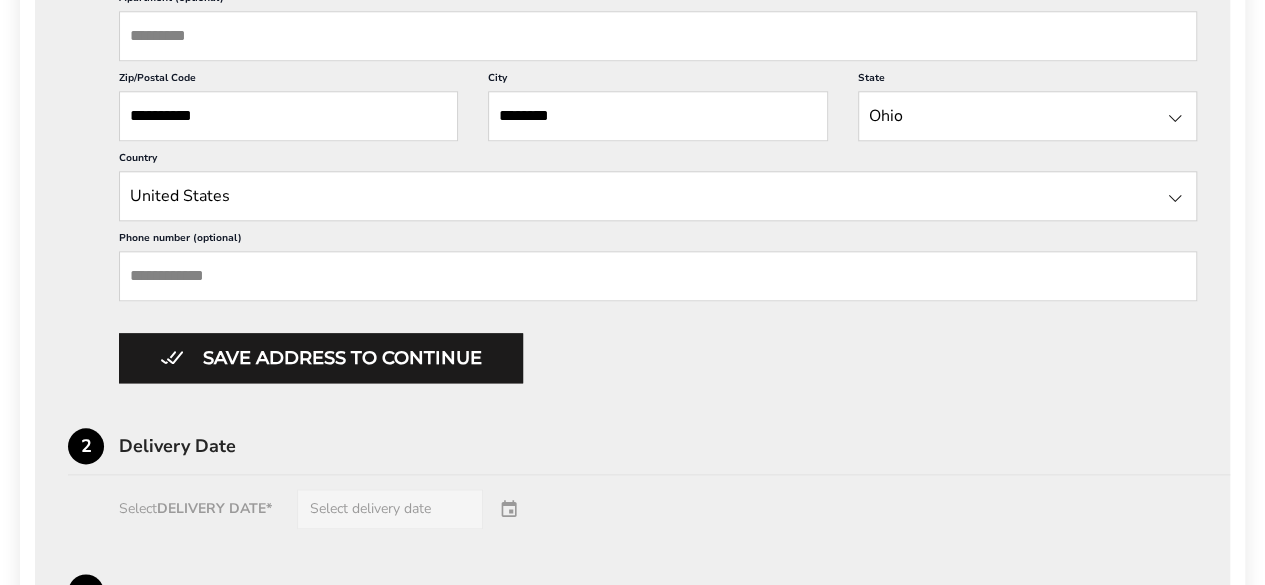 click on "Phone number (optional)" at bounding box center (658, 276) 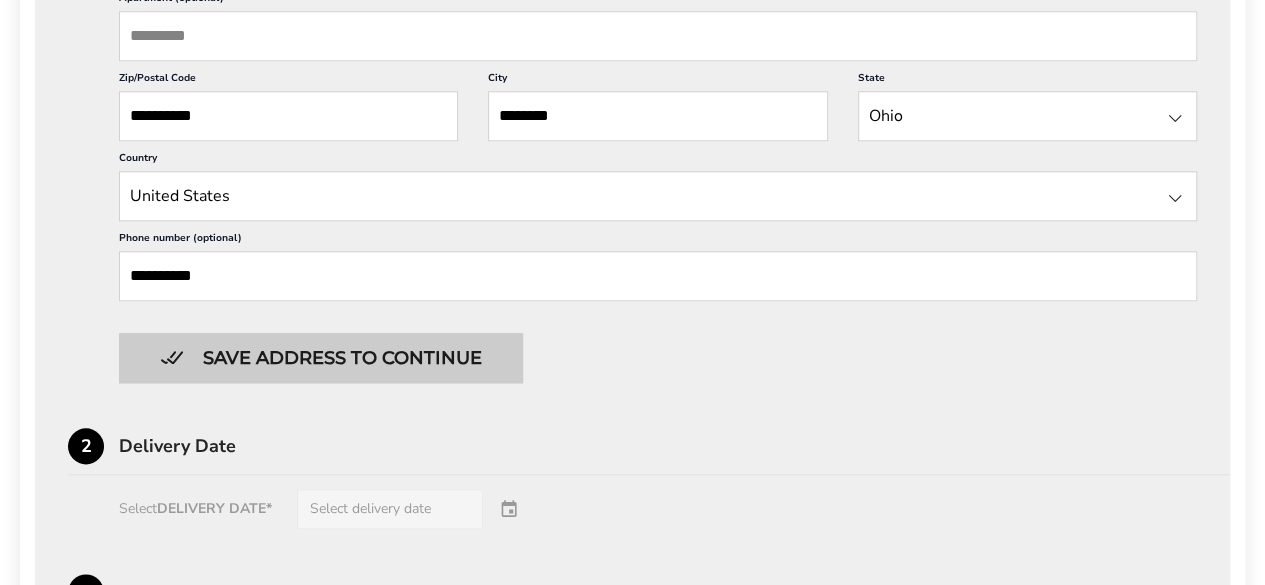 type on "**********" 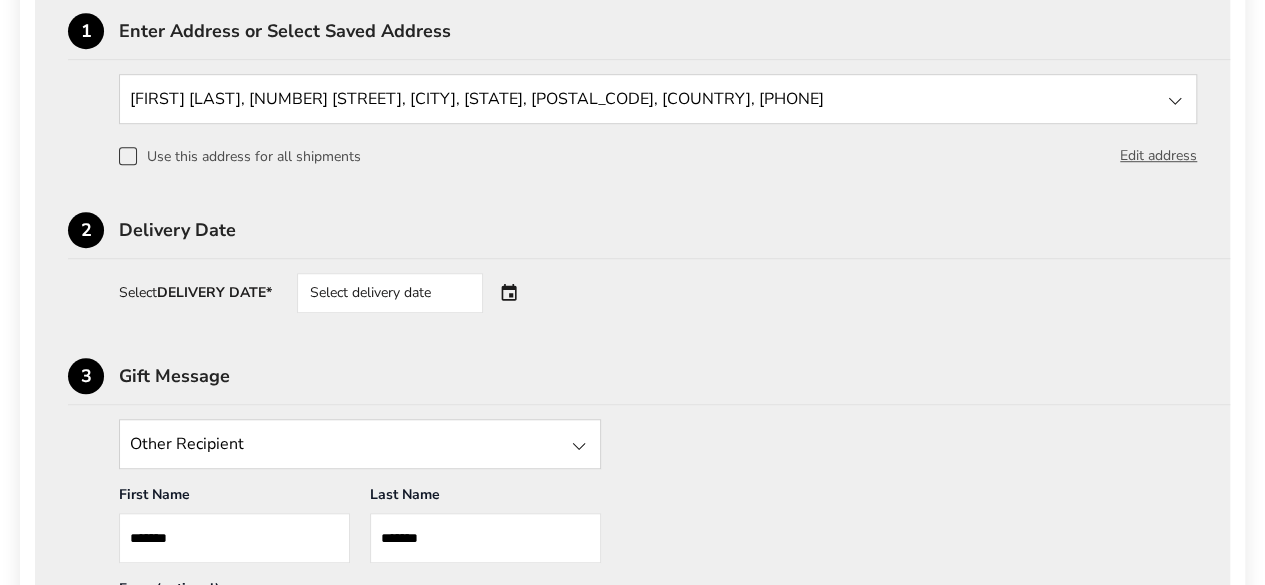 scroll, scrollTop: 562, scrollLeft: 0, axis: vertical 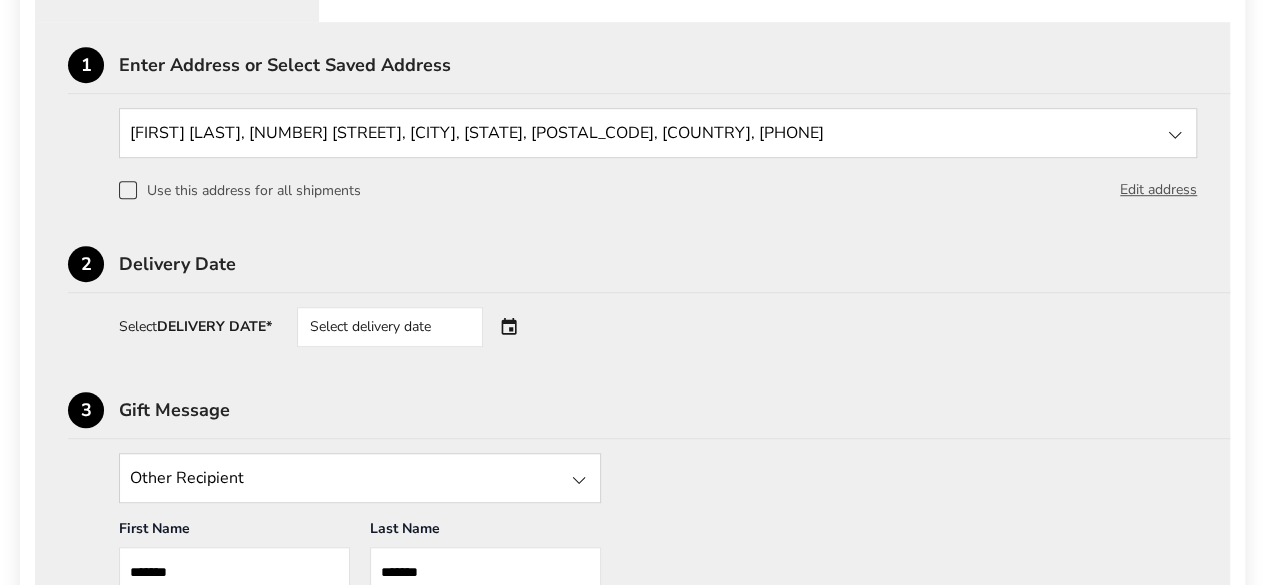 click on "Select delivery date" at bounding box center [418, 327] 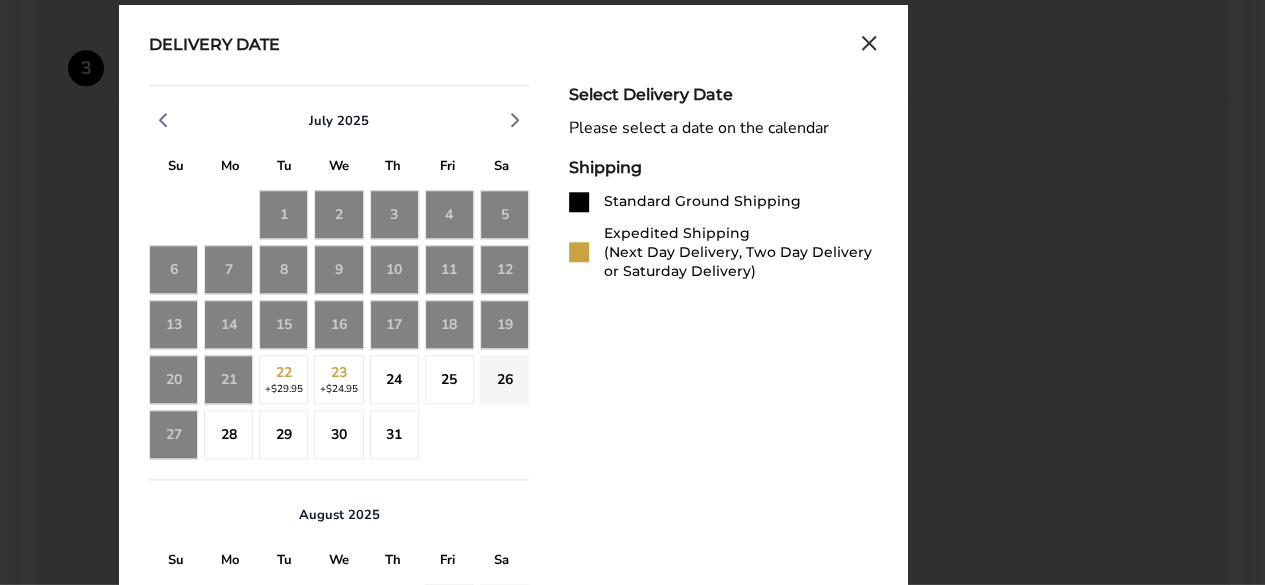 scroll, scrollTop: 910, scrollLeft: 0, axis: vertical 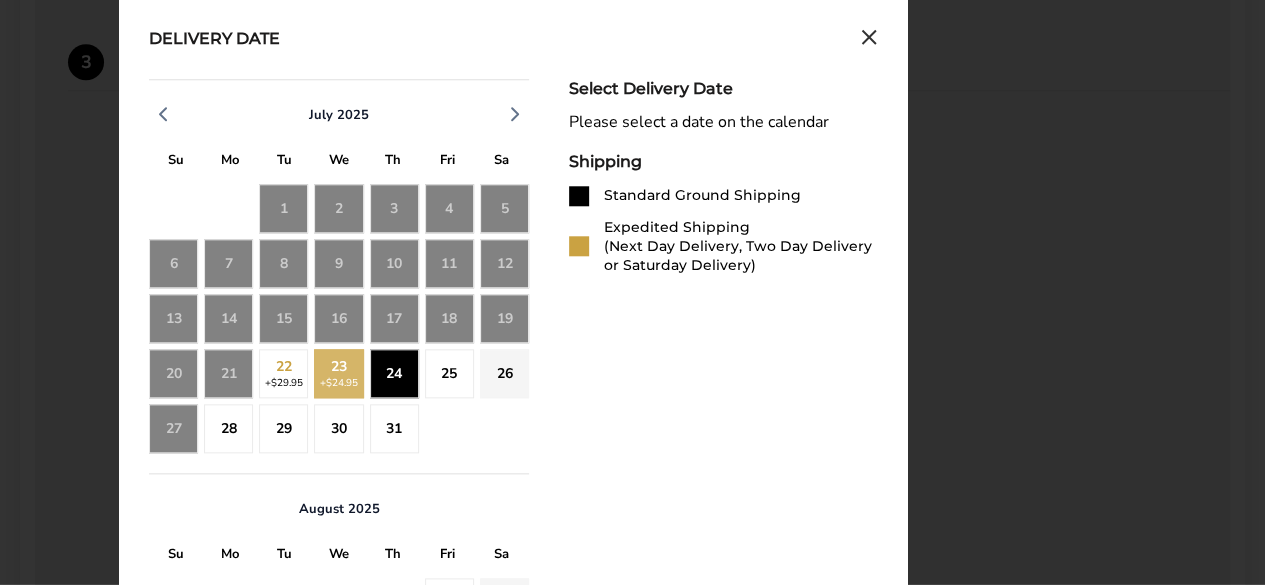 click on "24" 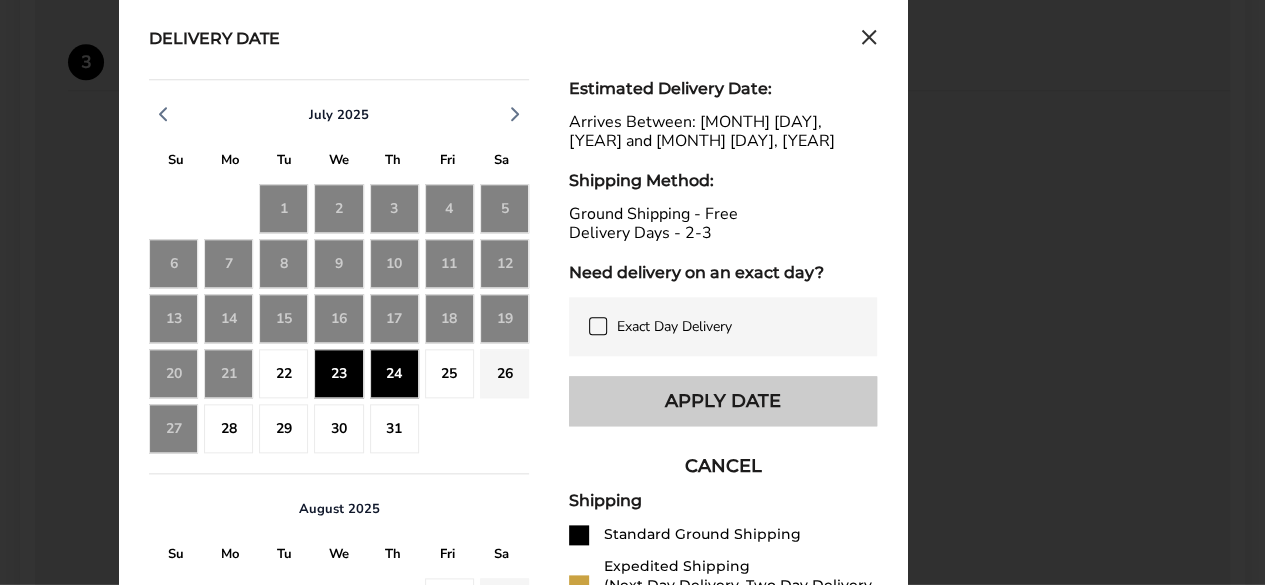click on "Apply Date" at bounding box center [723, 401] 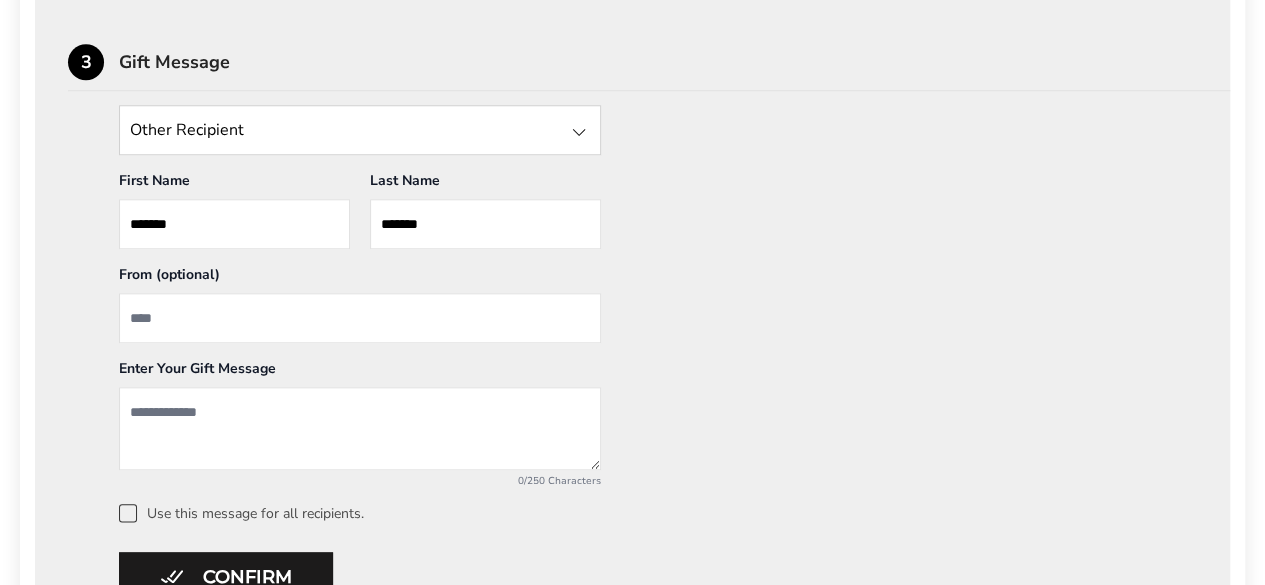 click at bounding box center [360, 318] 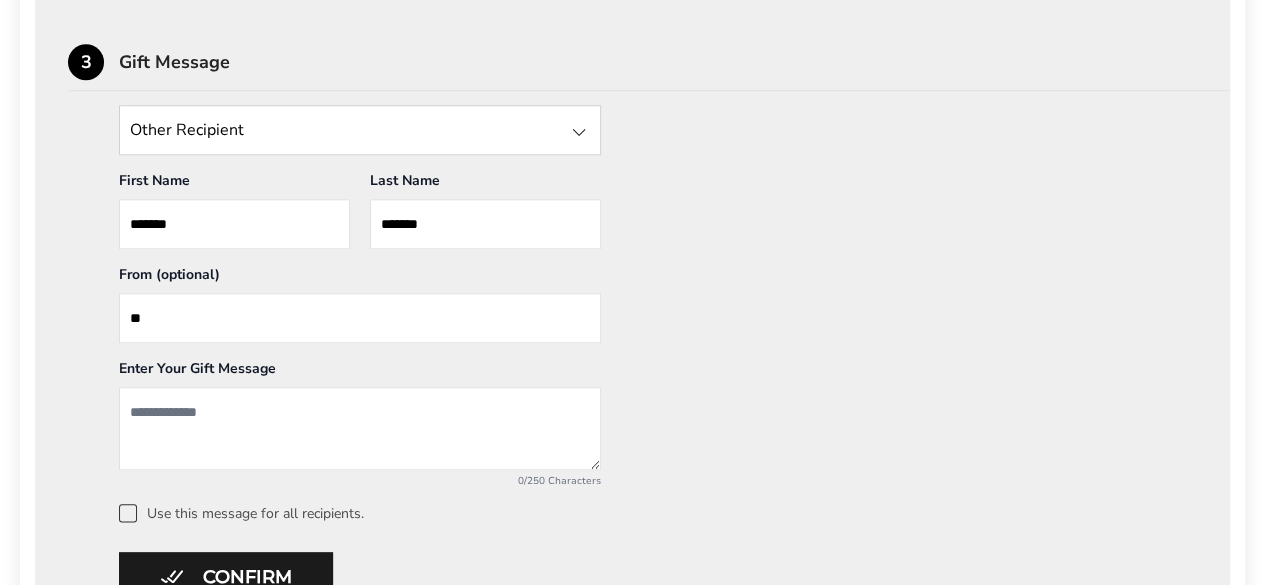 type on "*" 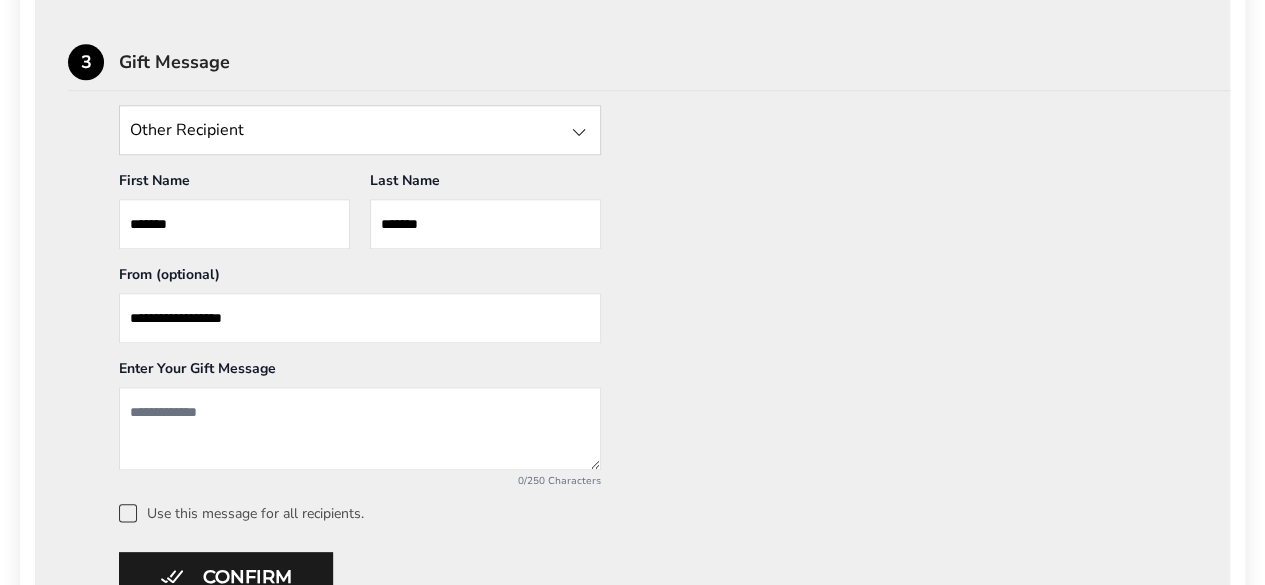 type on "**********" 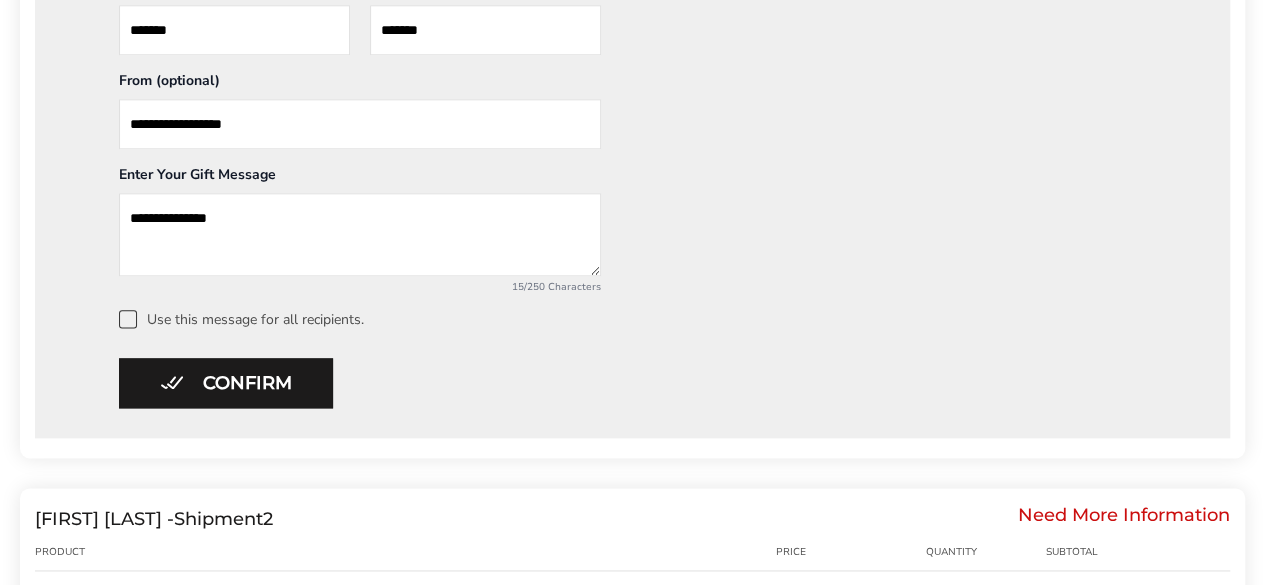scroll, scrollTop: 1110, scrollLeft: 0, axis: vertical 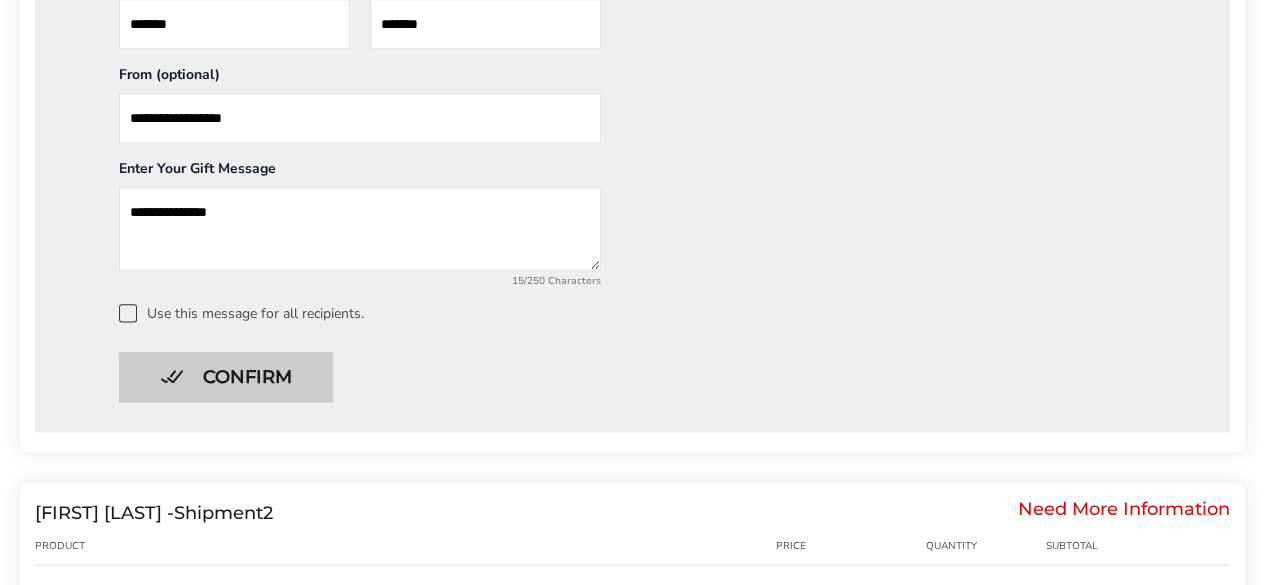 type on "**********" 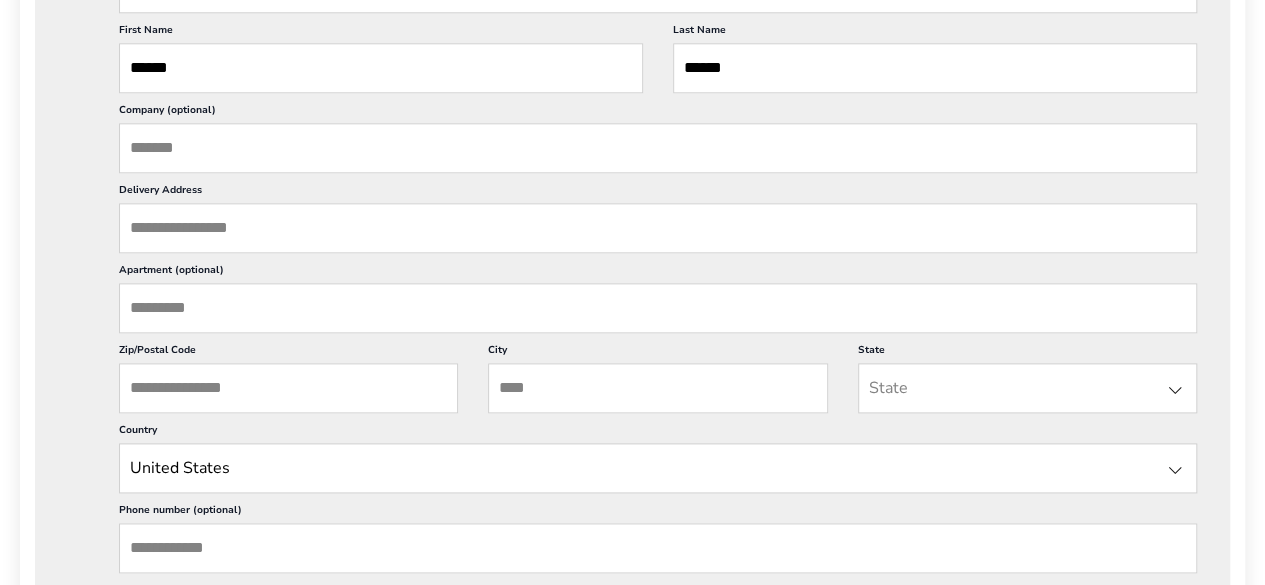 scroll, scrollTop: 2690, scrollLeft: 0, axis: vertical 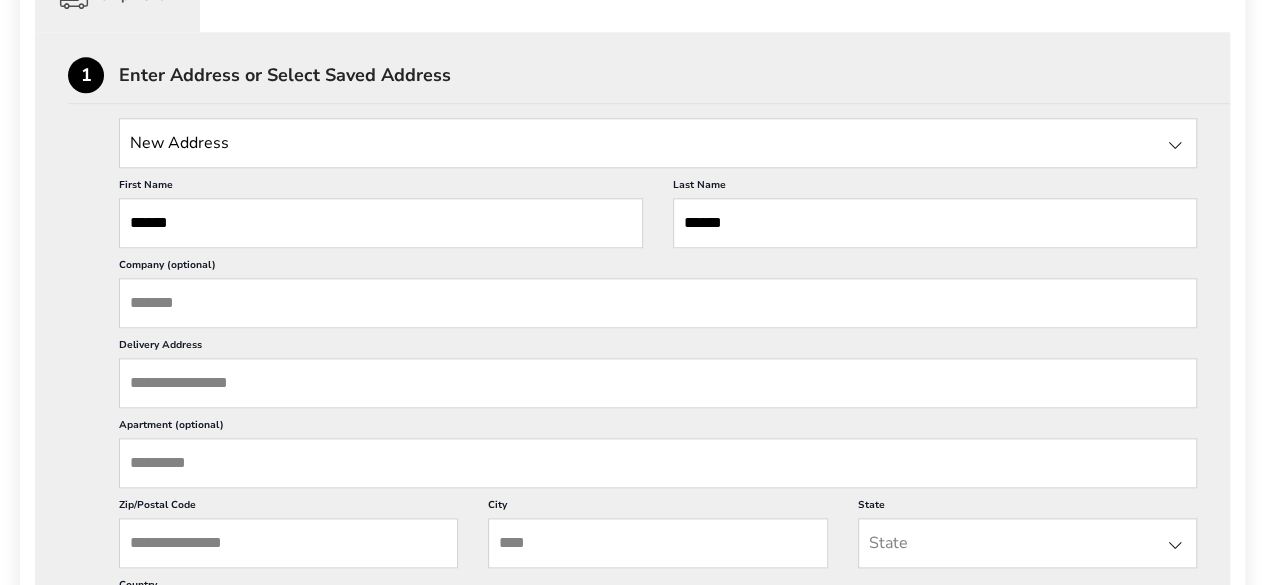 click on "Delivery Address" at bounding box center [658, 383] 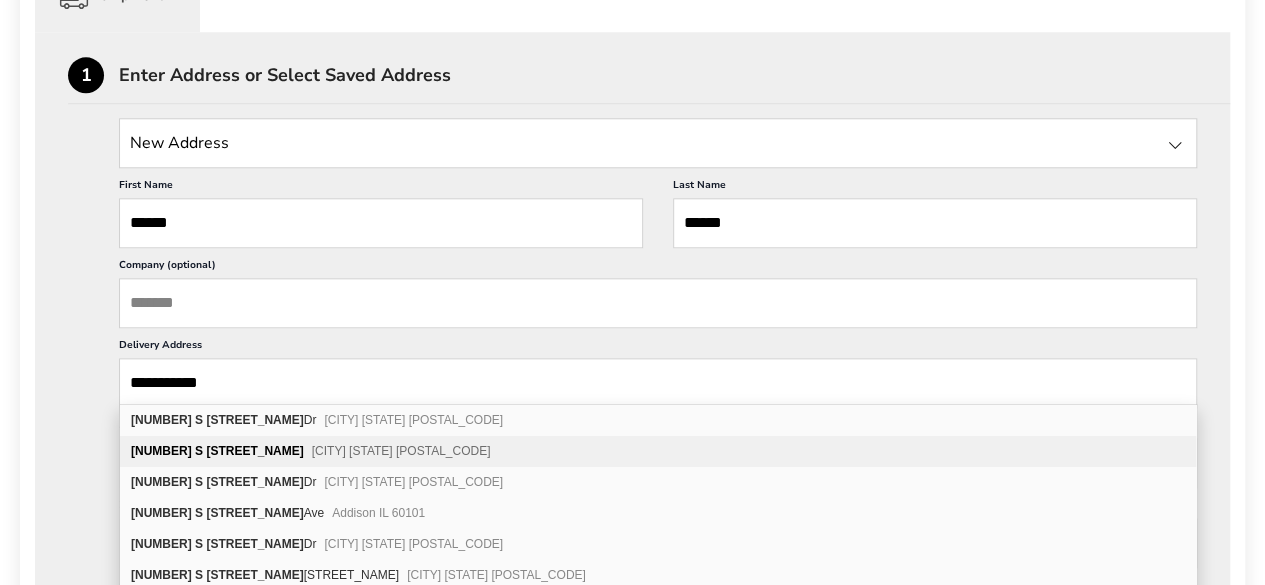 type on "**********" 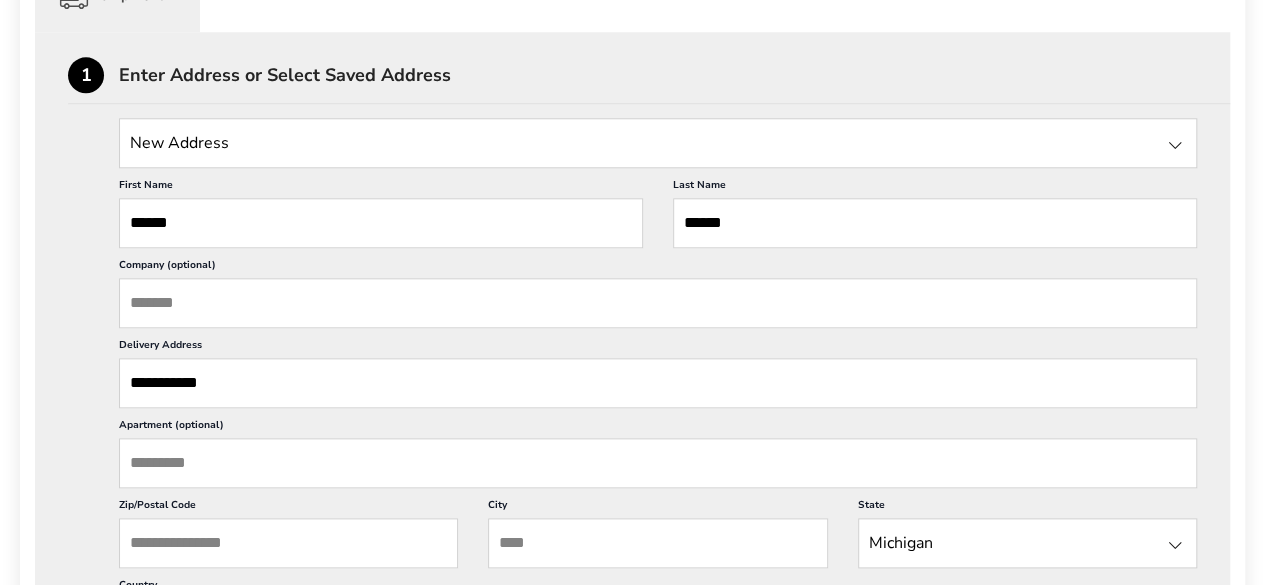 type on "**********" 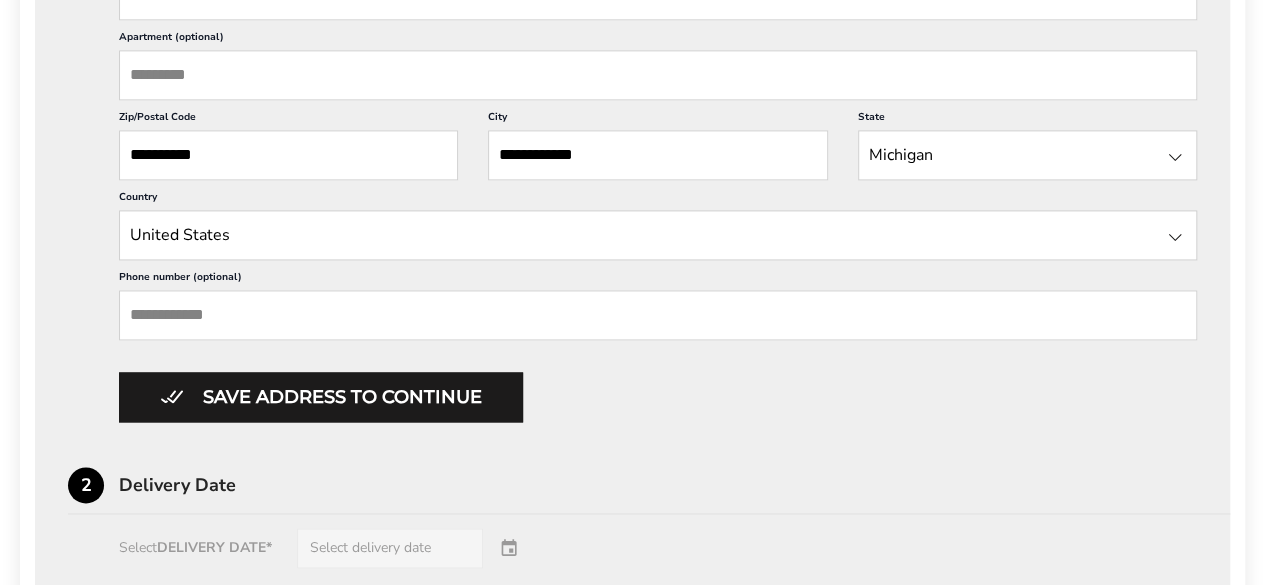 scroll, scrollTop: 955, scrollLeft: 0, axis: vertical 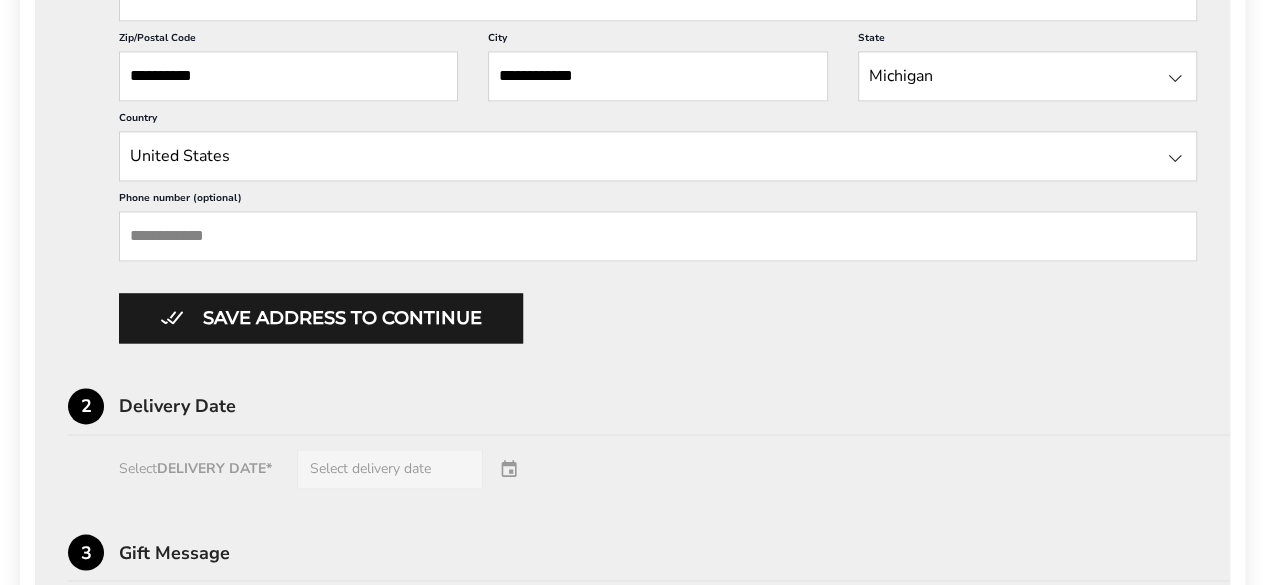 click on "Phone number (optional)" at bounding box center (658, 236) 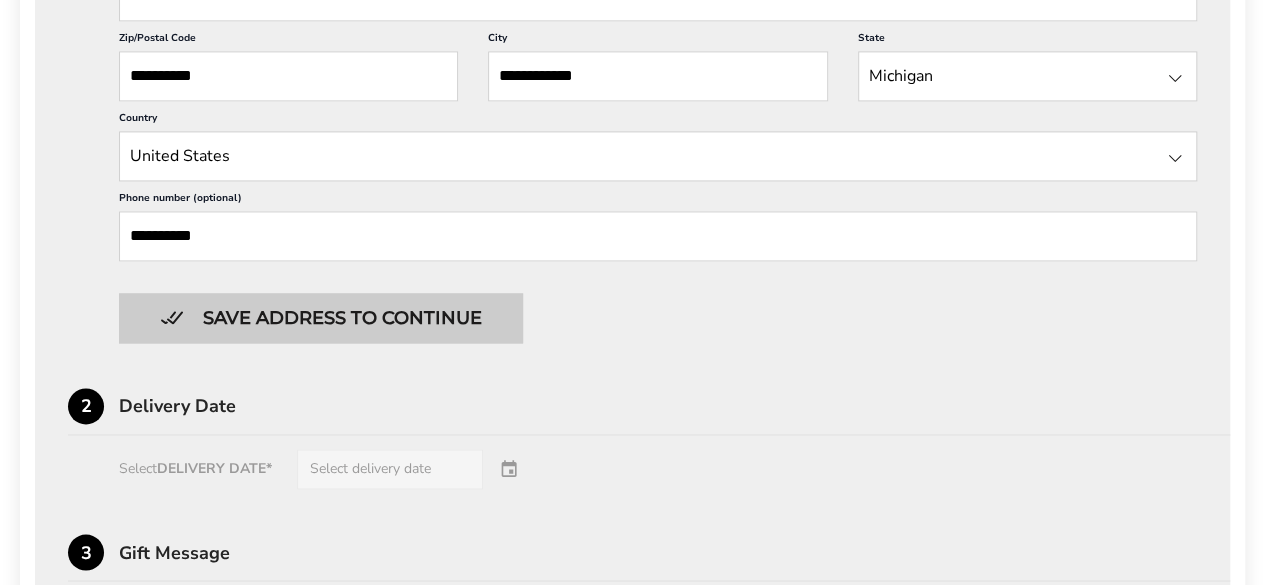 type on "**********" 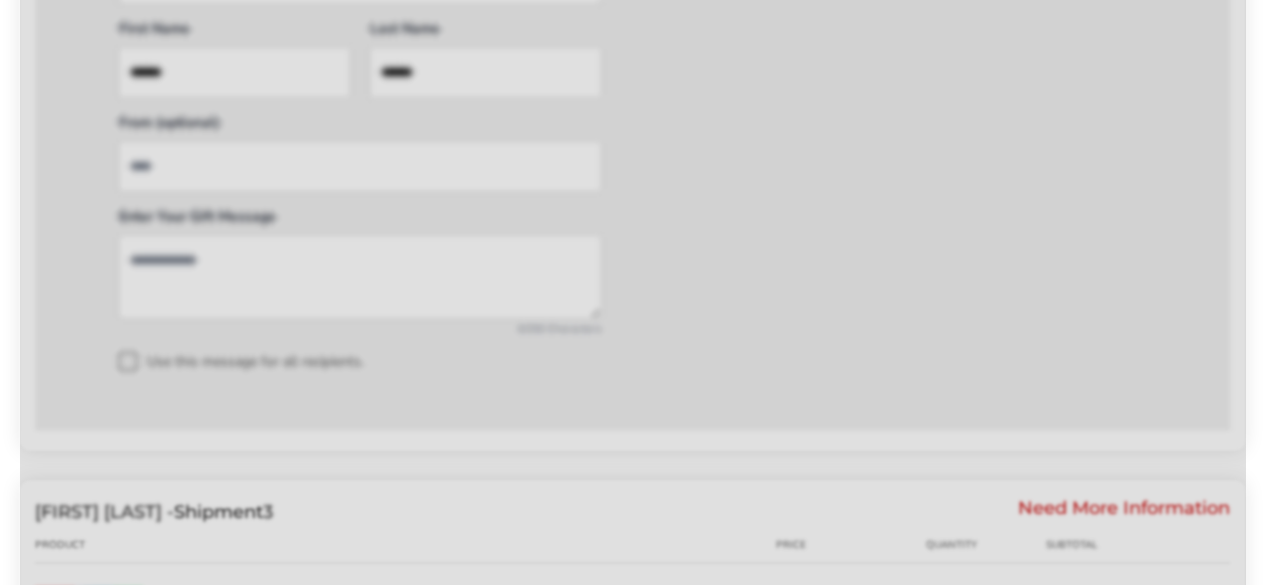 scroll, scrollTop: 1466, scrollLeft: 0, axis: vertical 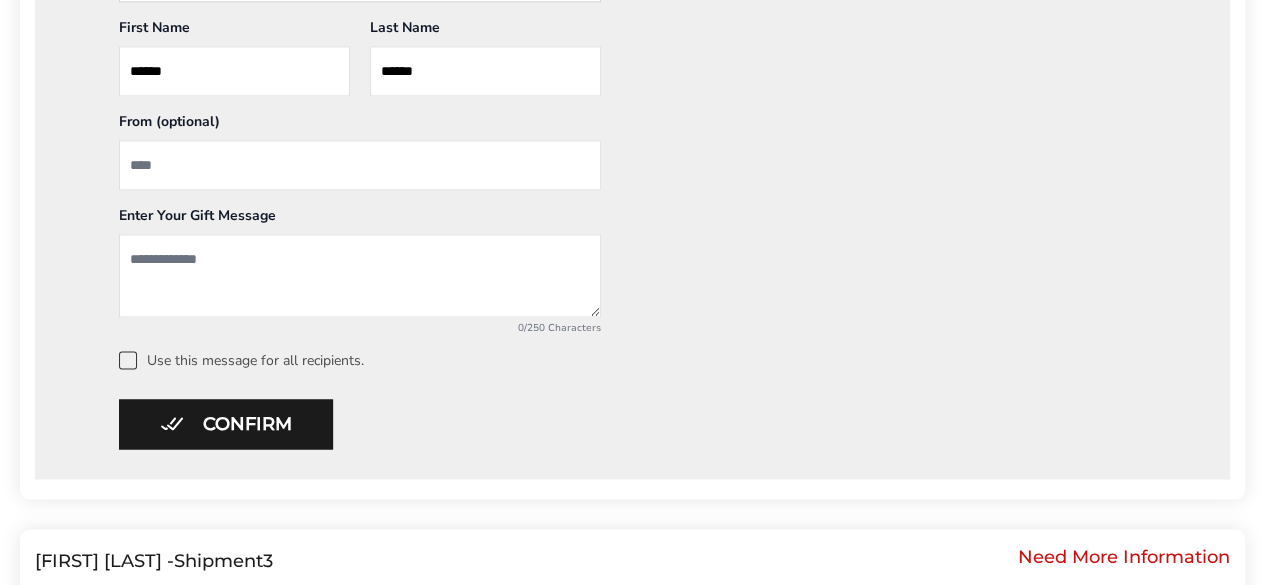 click at bounding box center (360, 165) 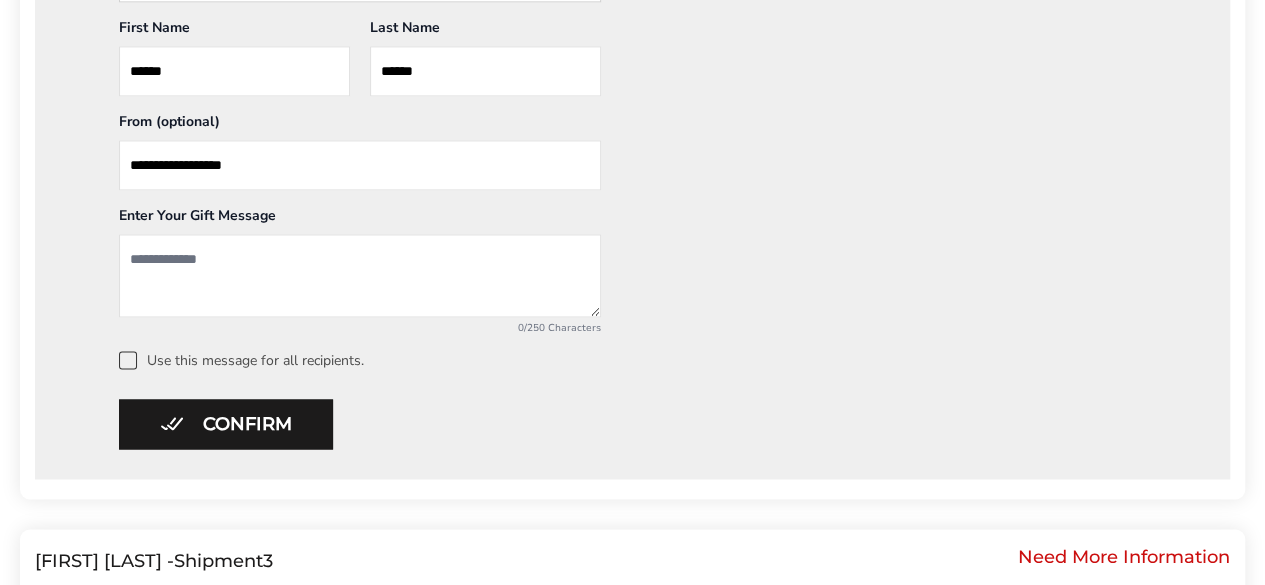 type on "**********" 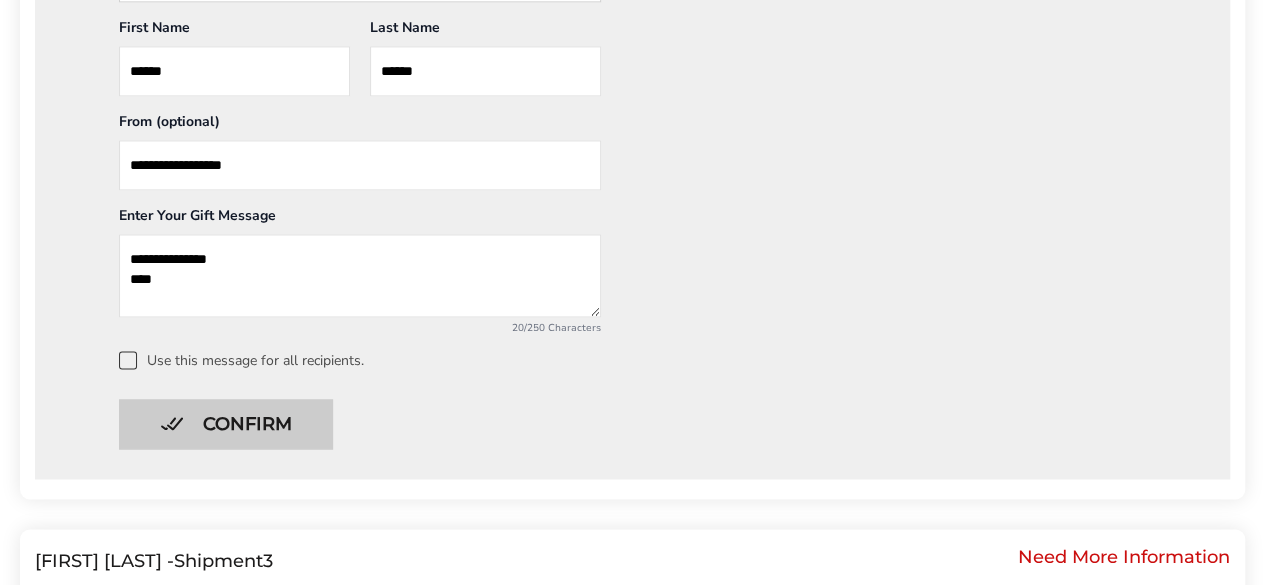 type on "**********" 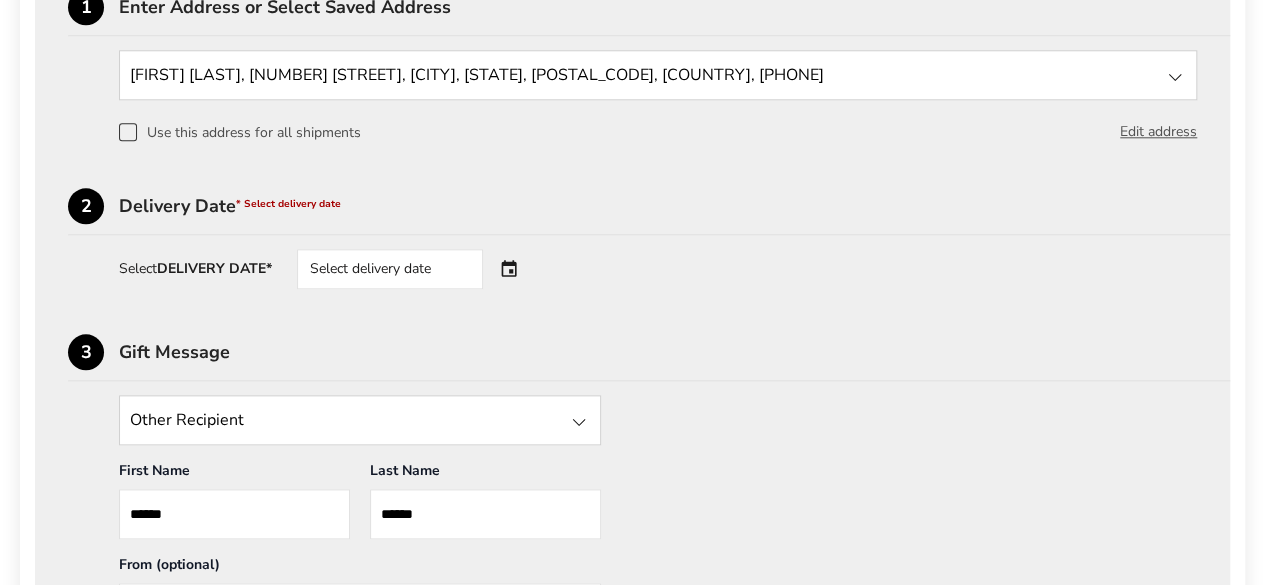 scroll, scrollTop: 1016, scrollLeft: 0, axis: vertical 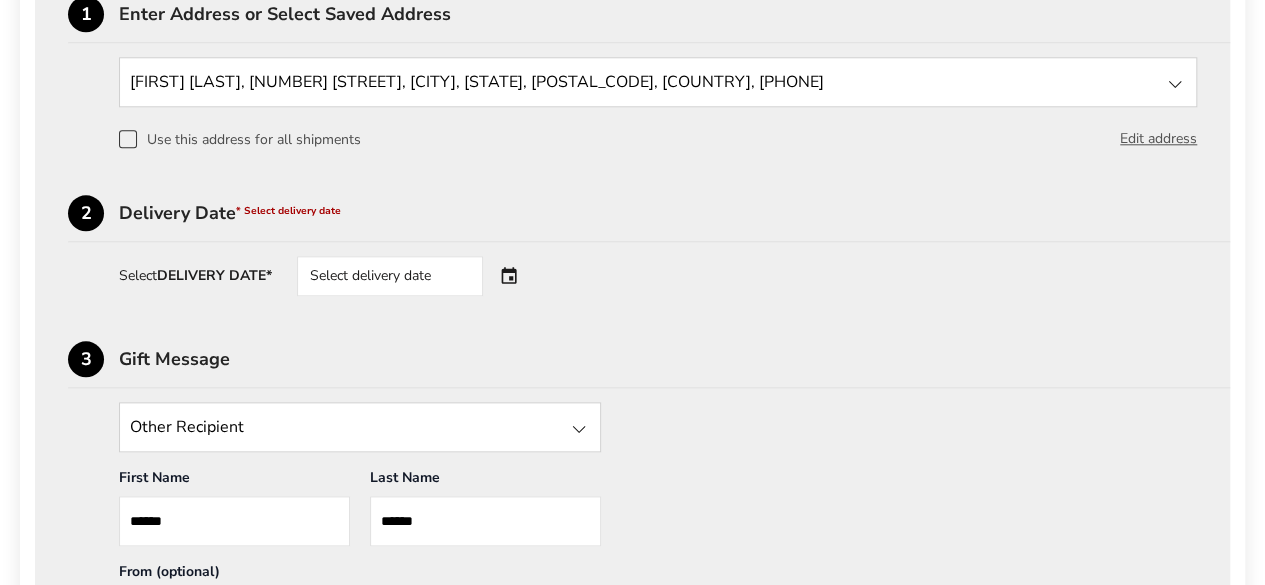 click on "Select delivery date" at bounding box center [418, 276] 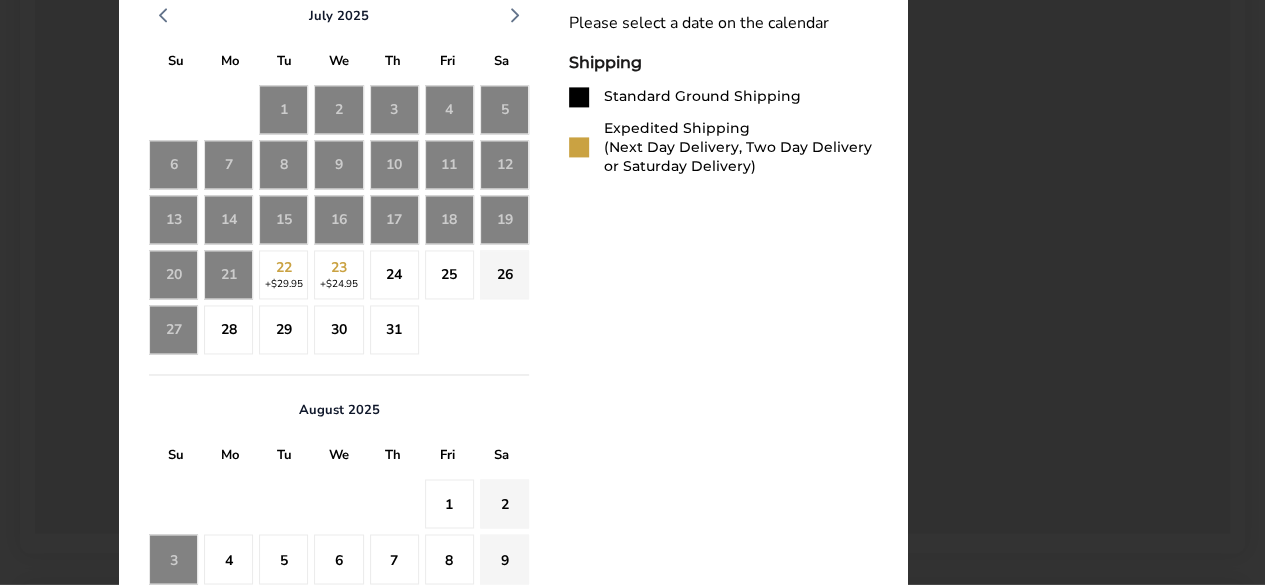scroll, scrollTop: 1422, scrollLeft: 0, axis: vertical 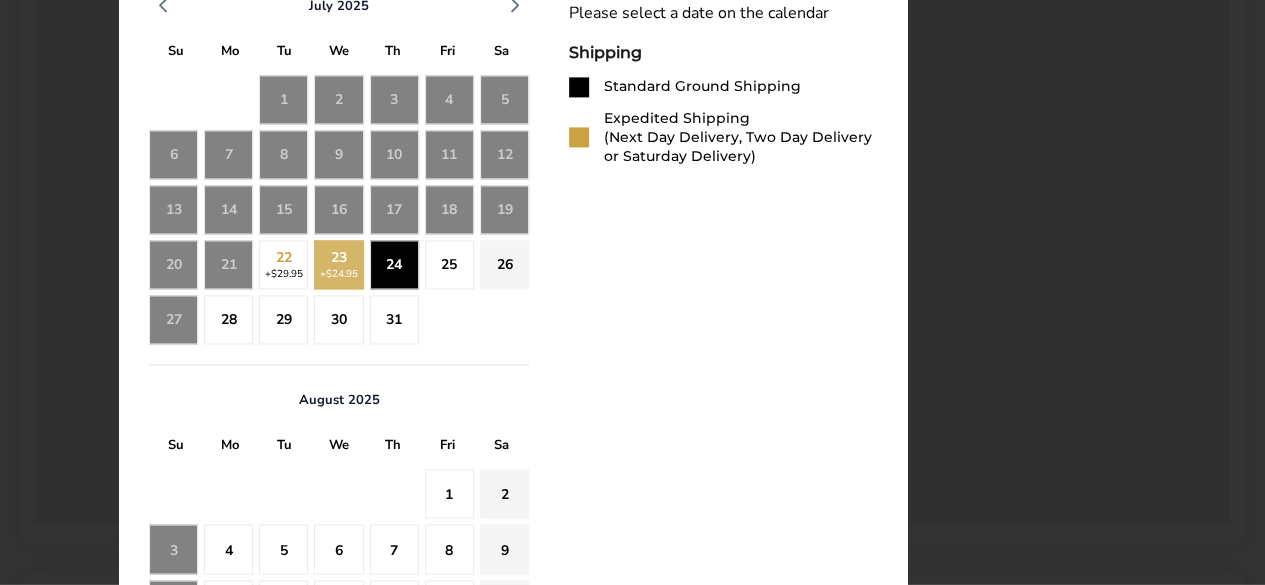 click on "24" 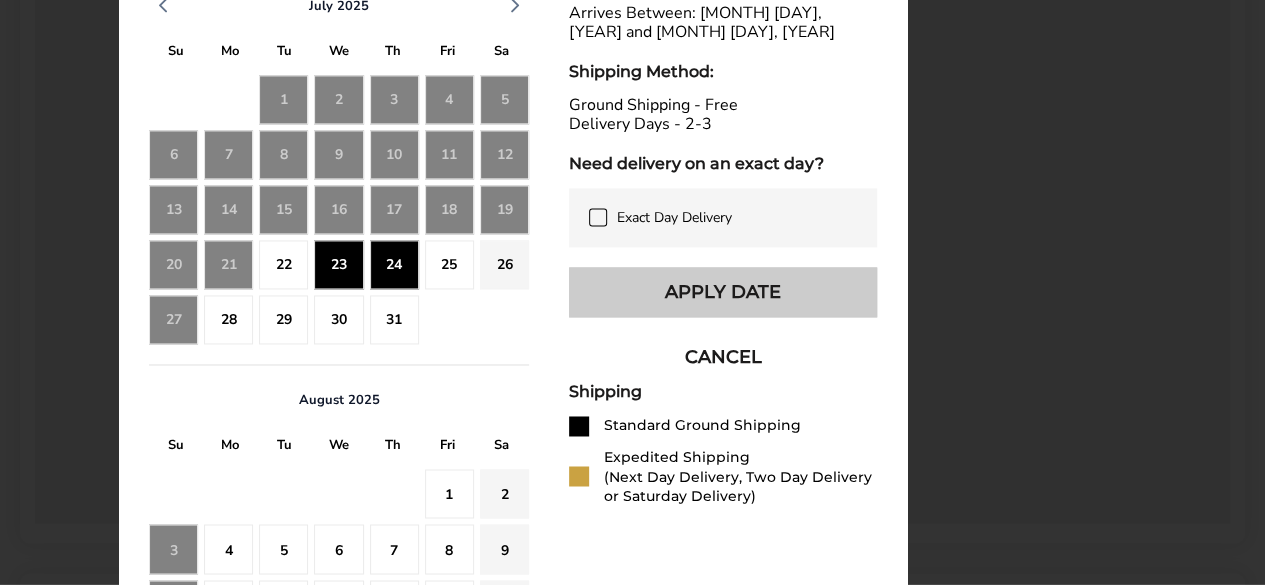 click on "Apply Date" at bounding box center (723, 292) 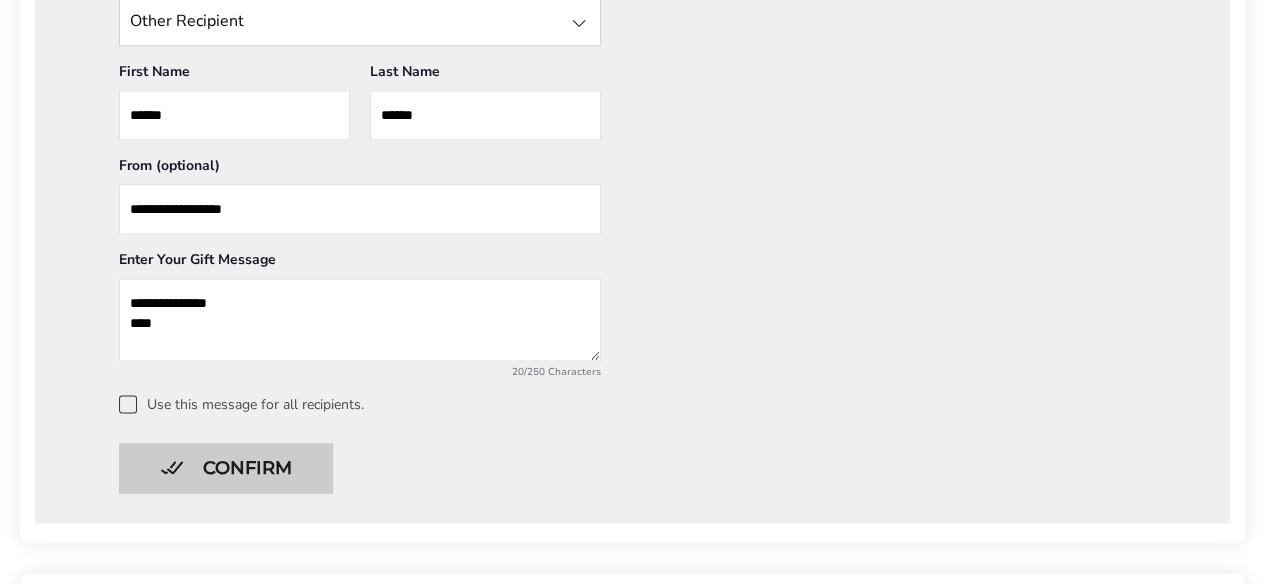 click on "Confirm" at bounding box center [226, 468] 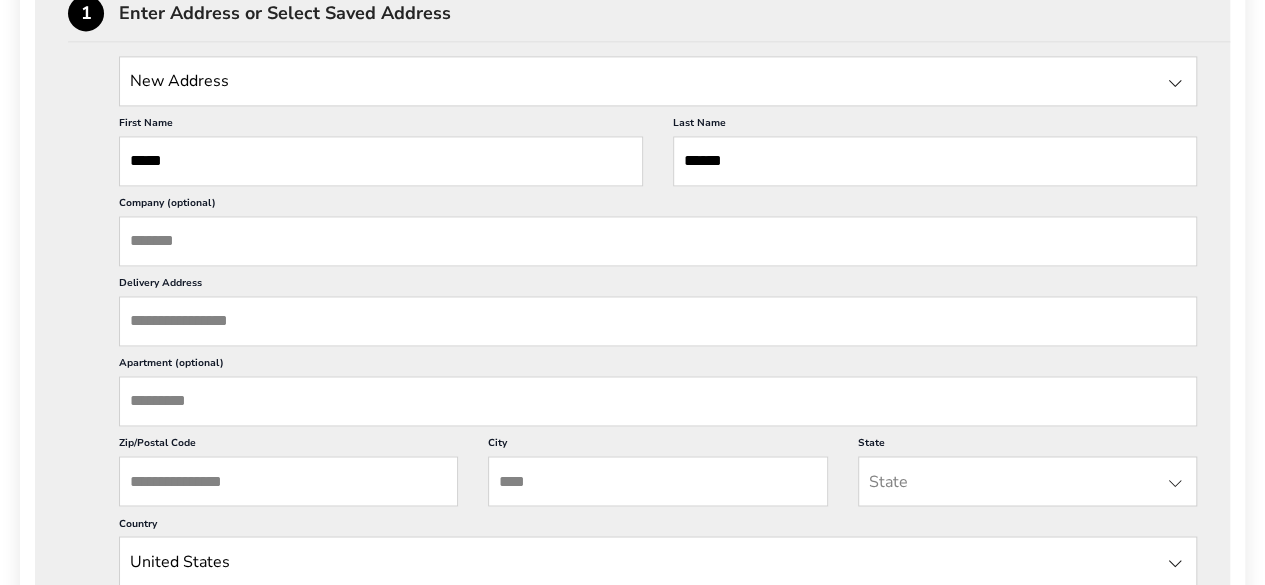 click on "Delivery Address" at bounding box center (658, 321) 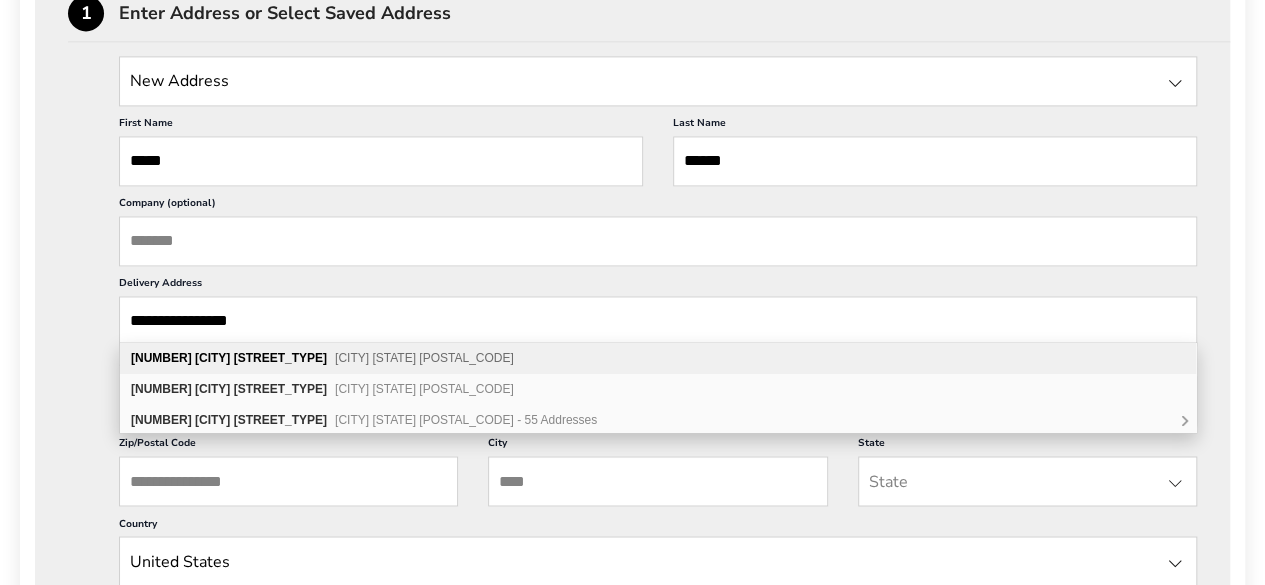 type on "**********" 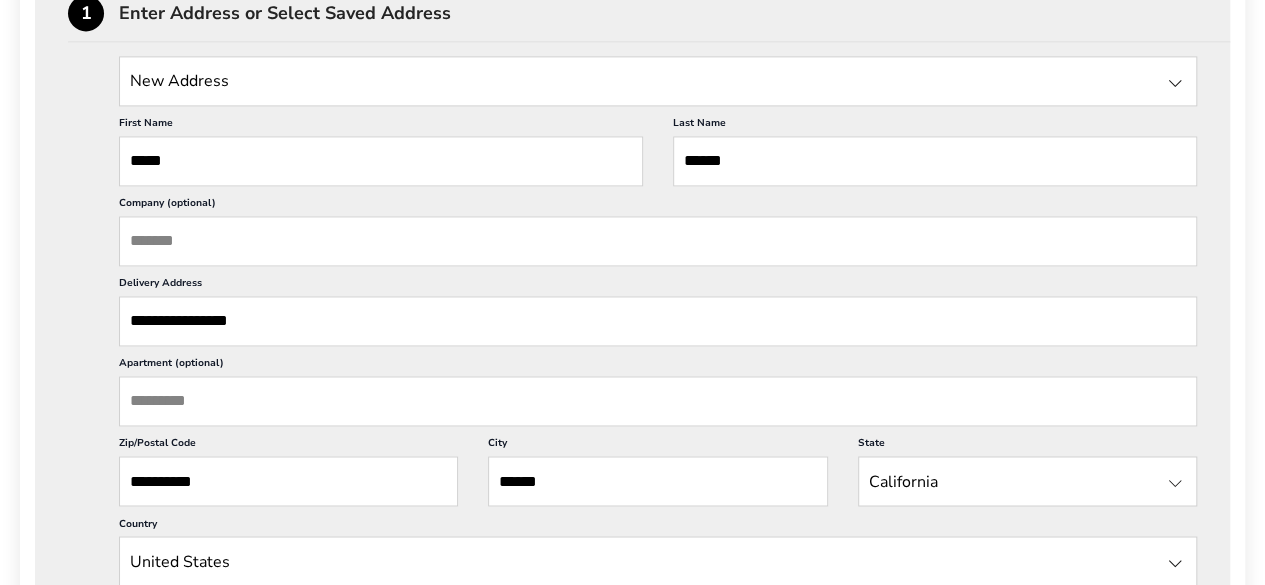 click on "Apartment (optional)" at bounding box center [658, 401] 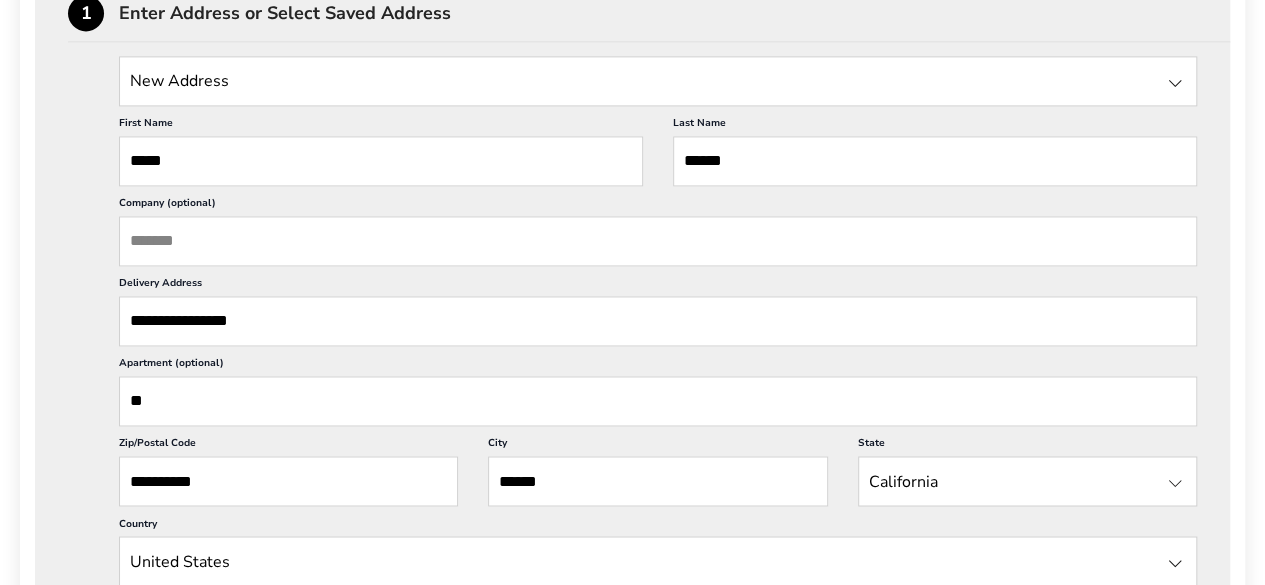 type on "*" 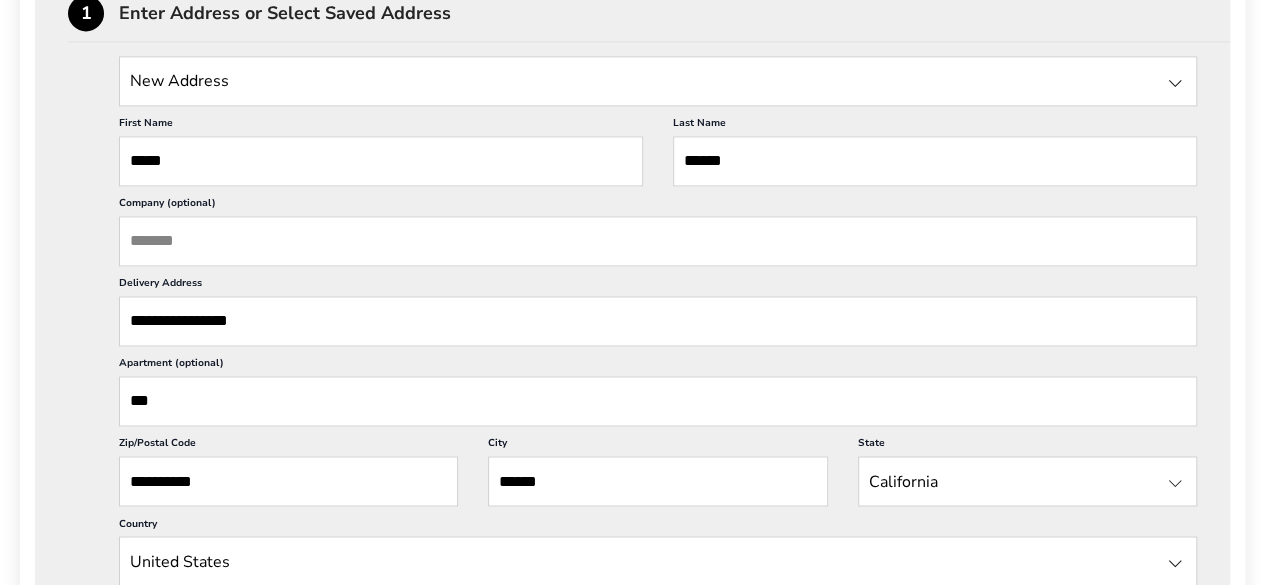 type on "***" 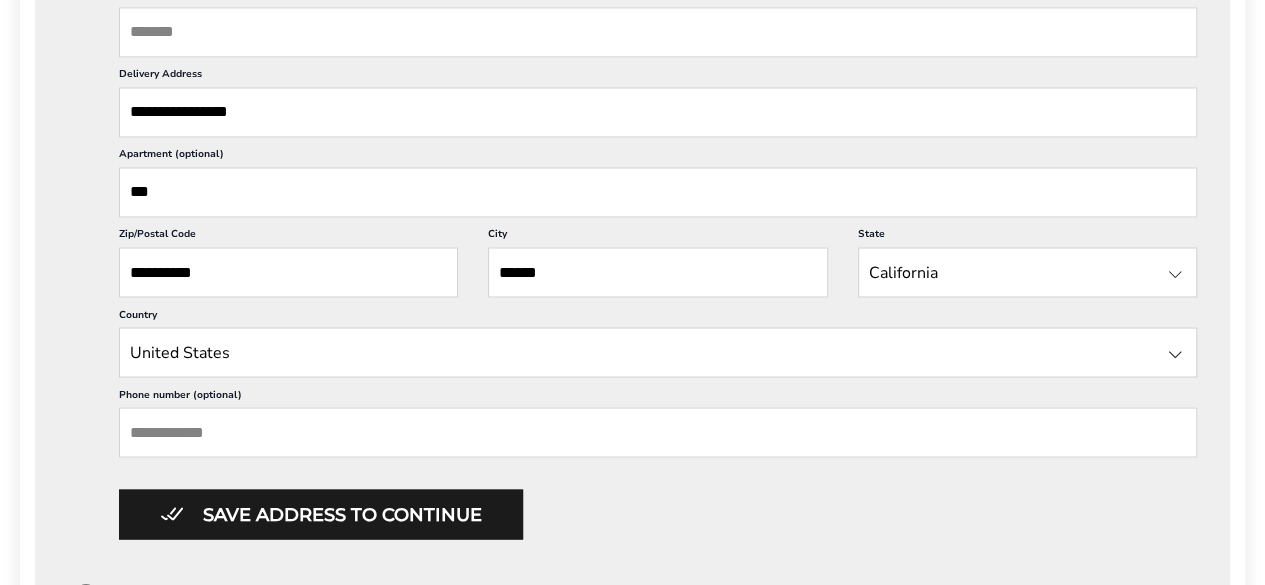 scroll, scrollTop: 1641, scrollLeft: 0, axis: vertical 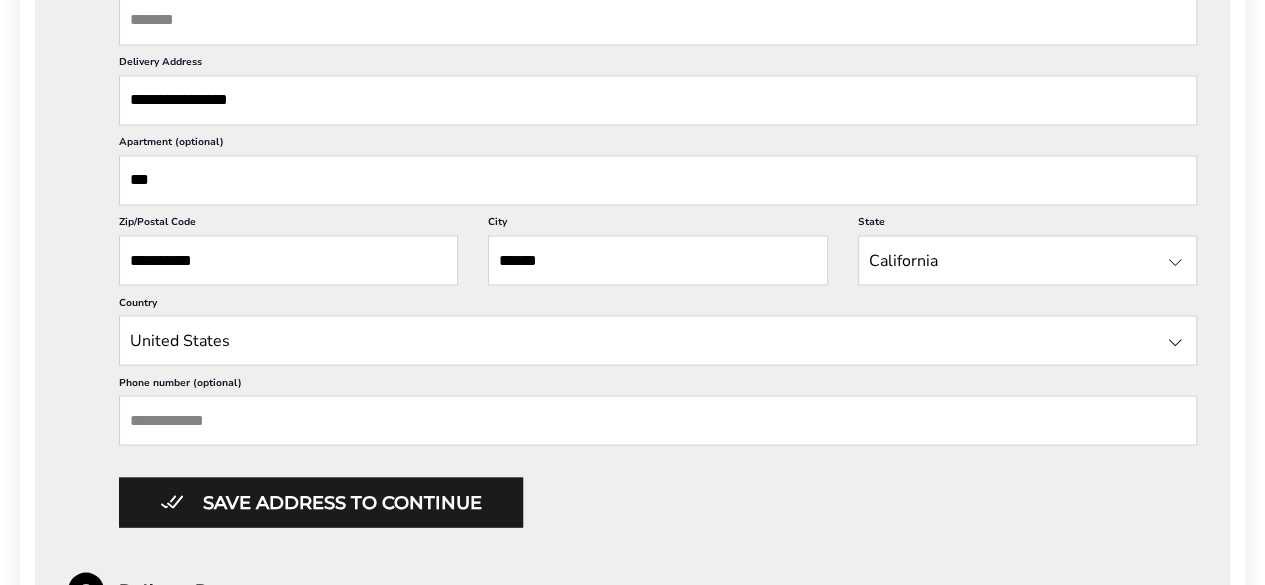 click on "Phone number (optional)" at bounding box center [658, 420] 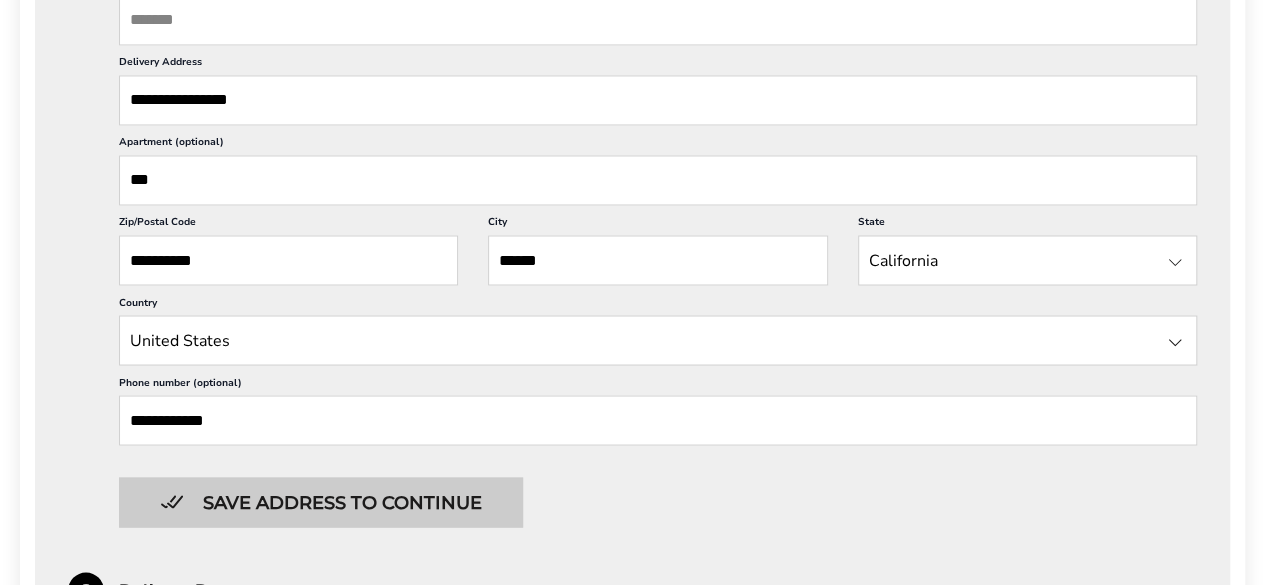 type on "**********" 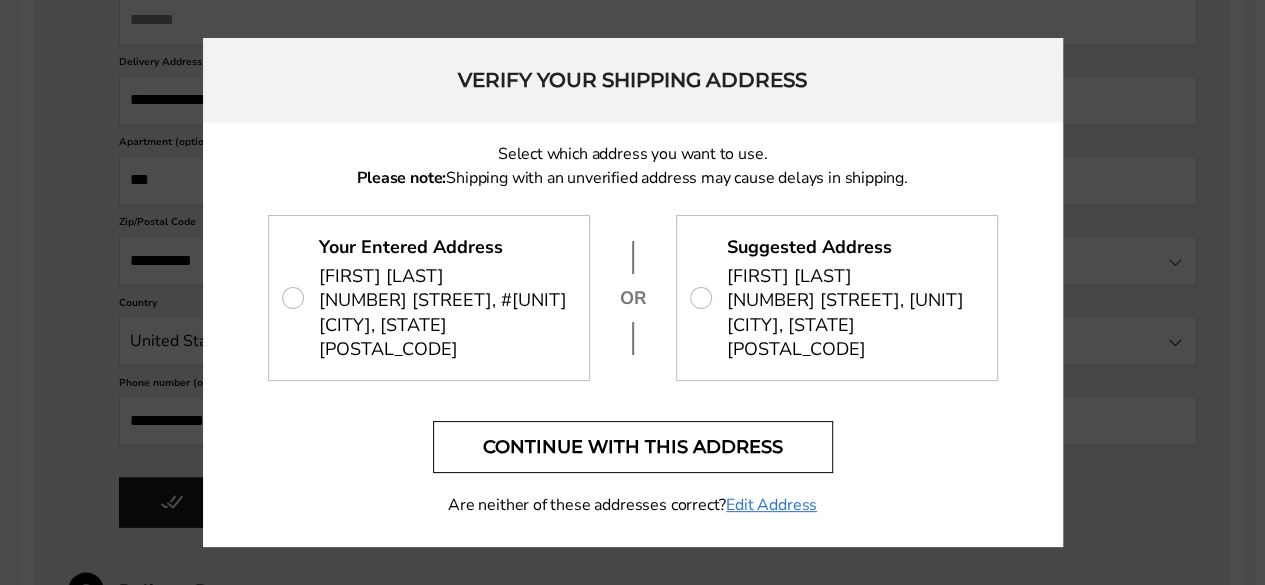 click on "Continue with this address" at bounding box center [633, 447] 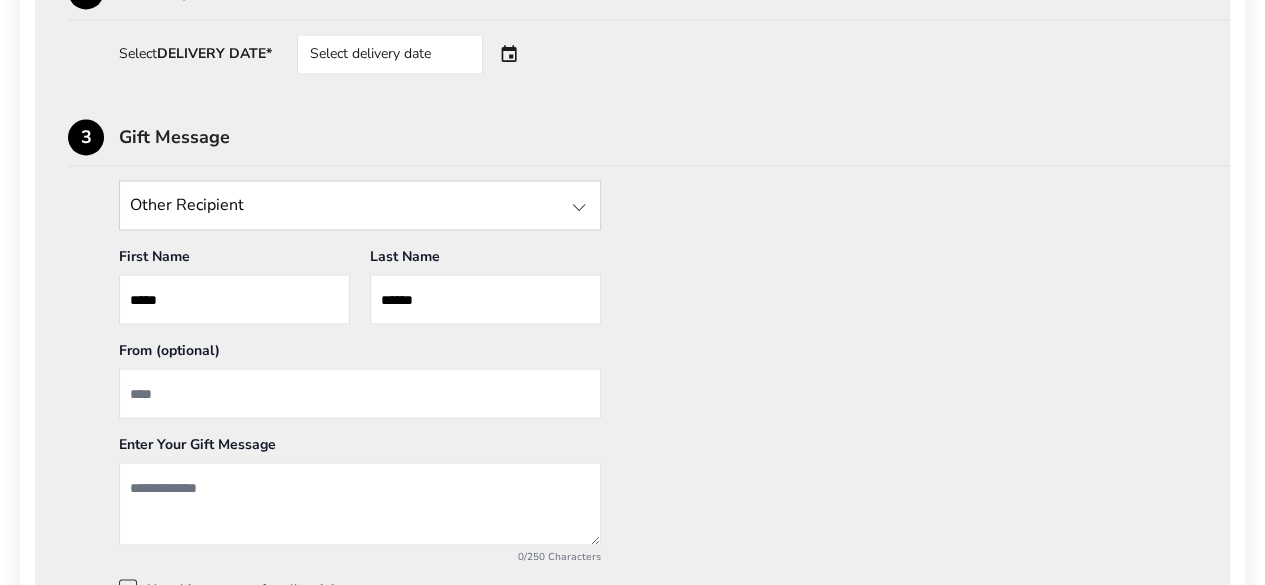 click on "Select delivery date" at bounding box center [418, 54] 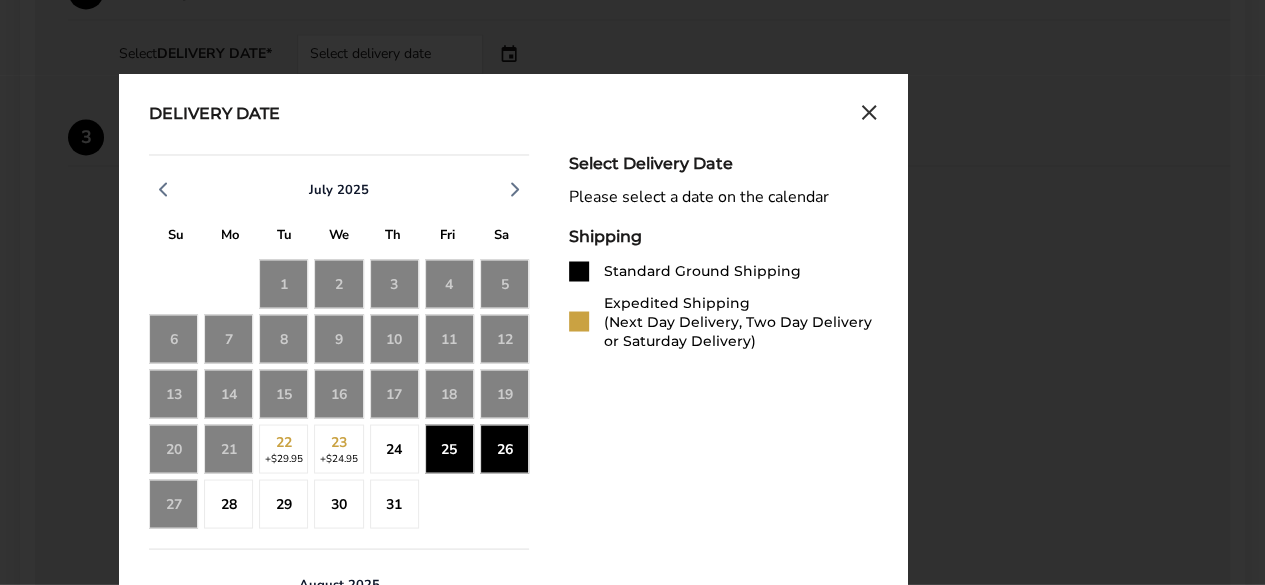 click on "24" 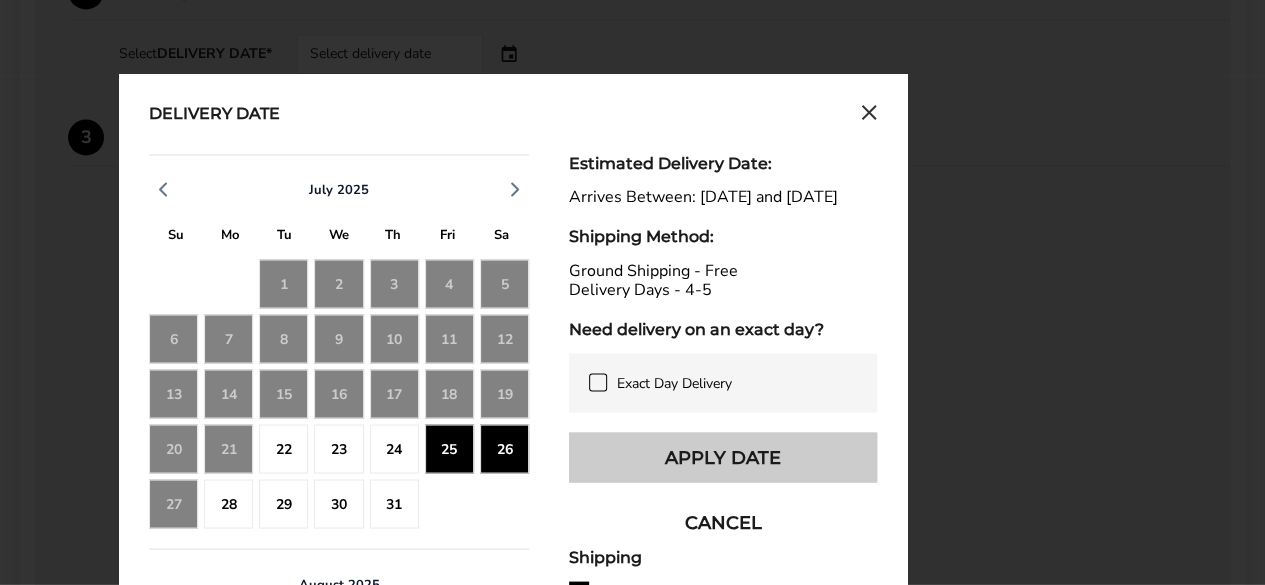 click on "Apply Date" at bounding box center (723, 457) 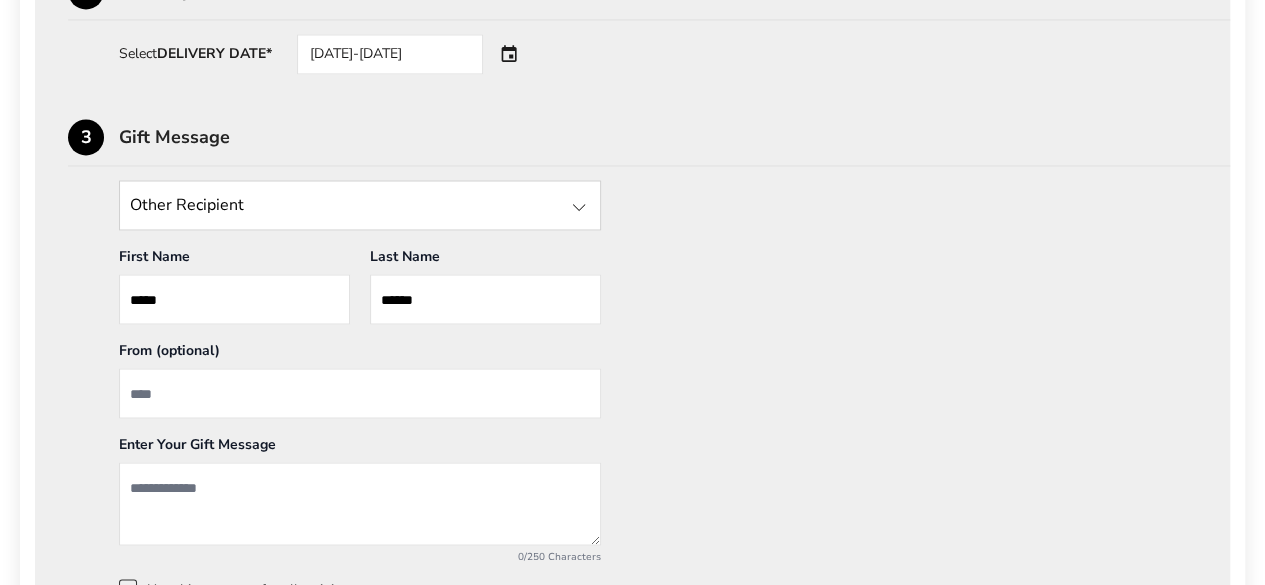 click at bounding box center (360, 393) 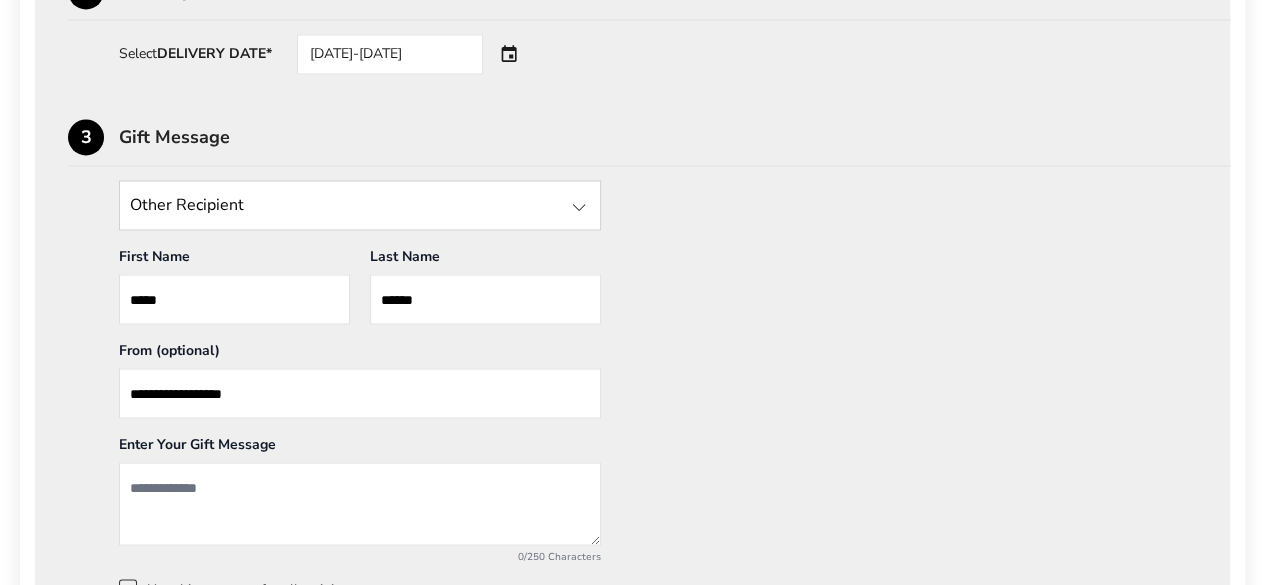 type on "**********" 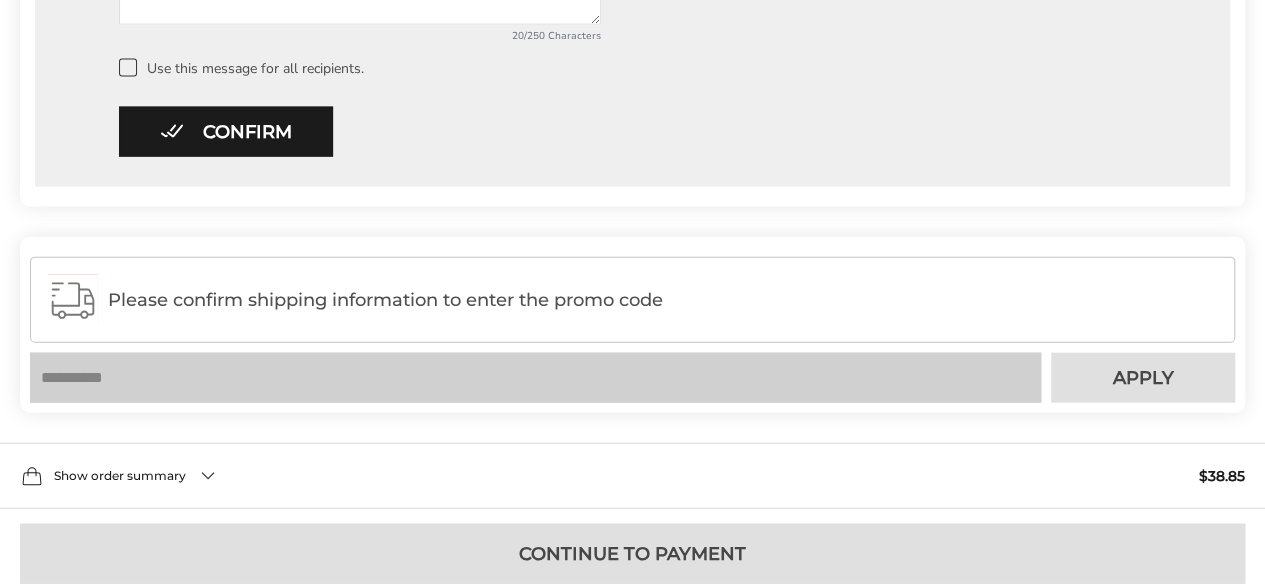 scroll, scrollTop: 2175, scrollLeft: 0, axis: vertical 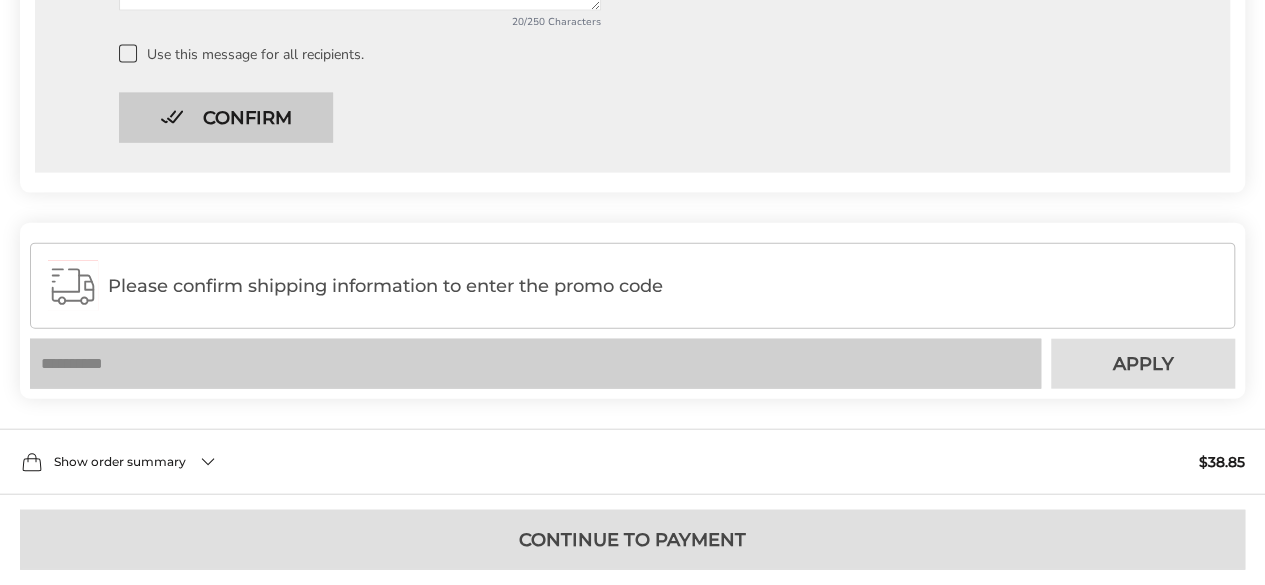 type on "**********" 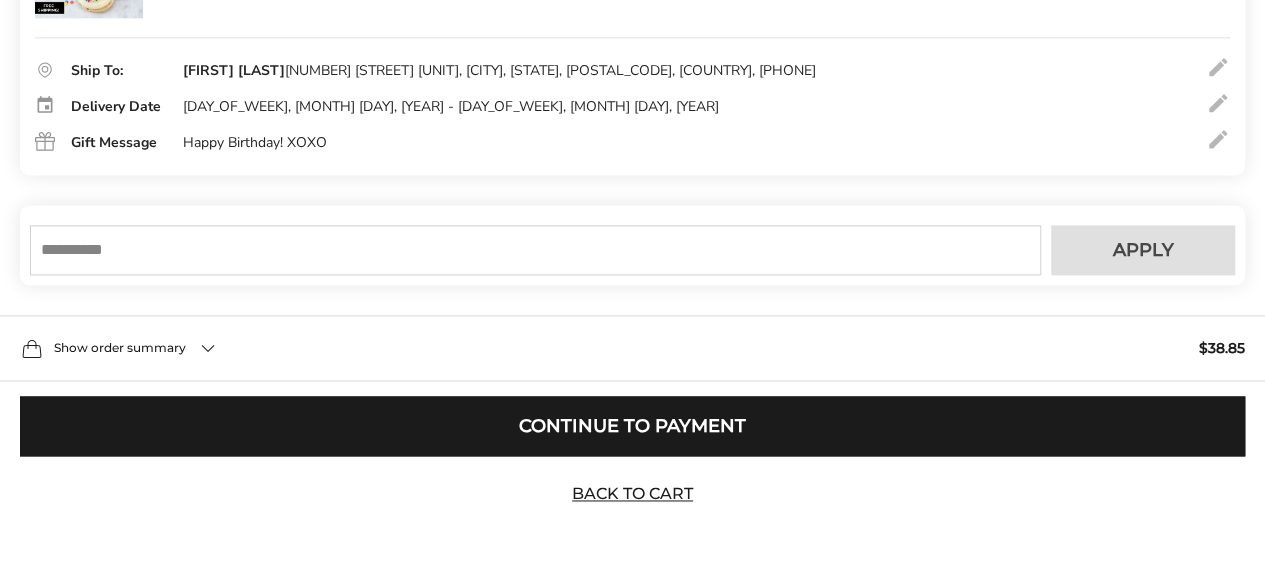 scroll, scrollTop: 1275, scrollLeft: 0, axis: vertical 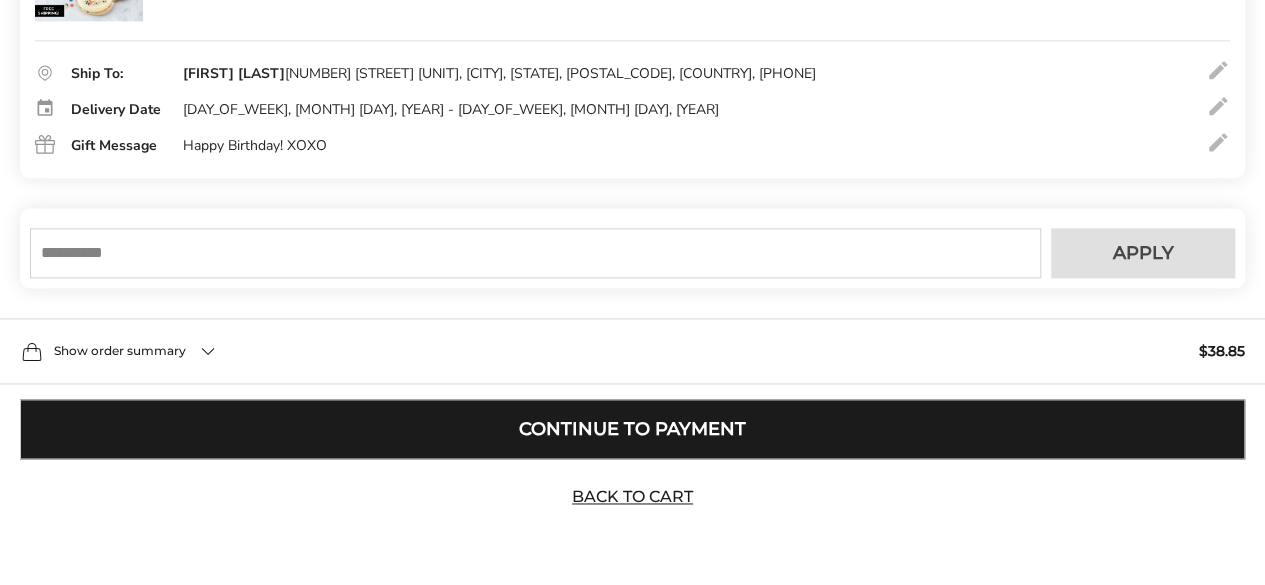 click on "Continue to Payment" at bounding box center (632, 429) 